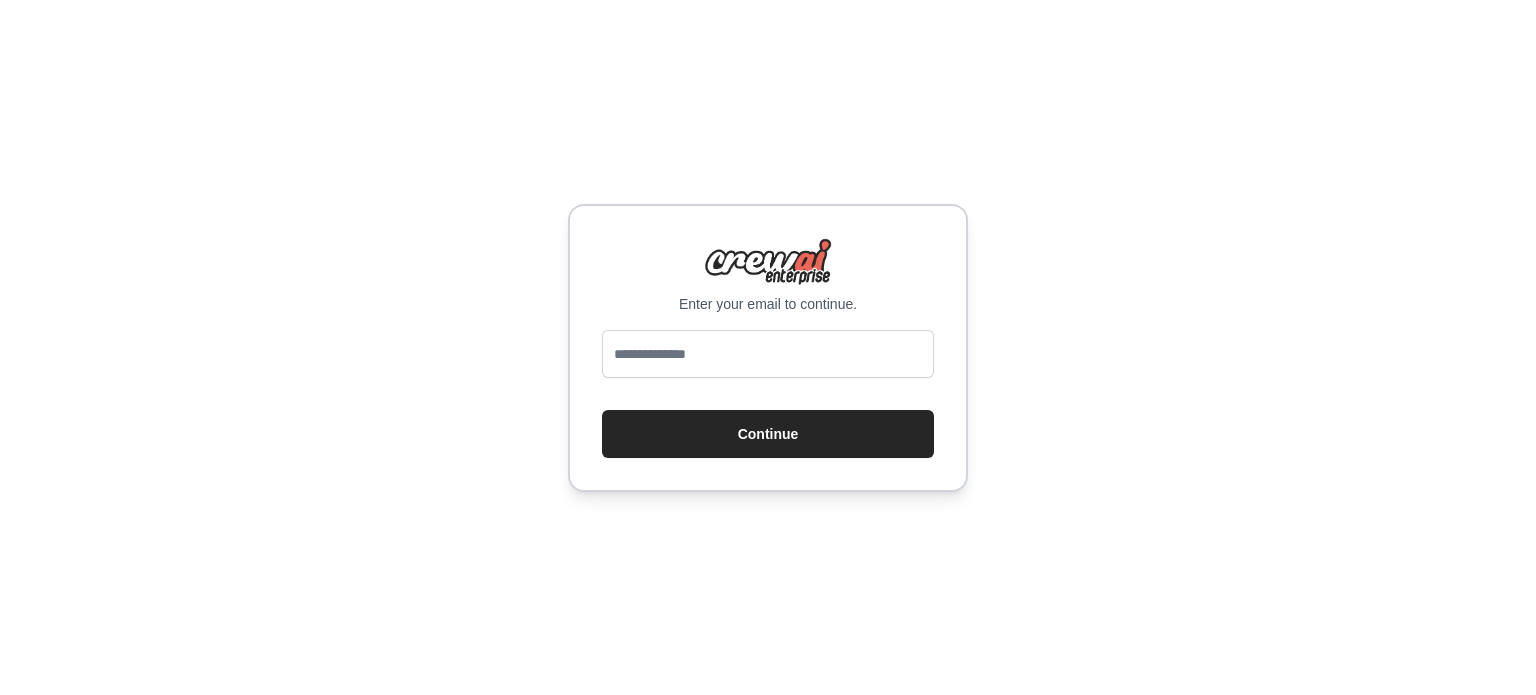 scroll, scrollTop: 0, scrollLeft: 0, axis: both 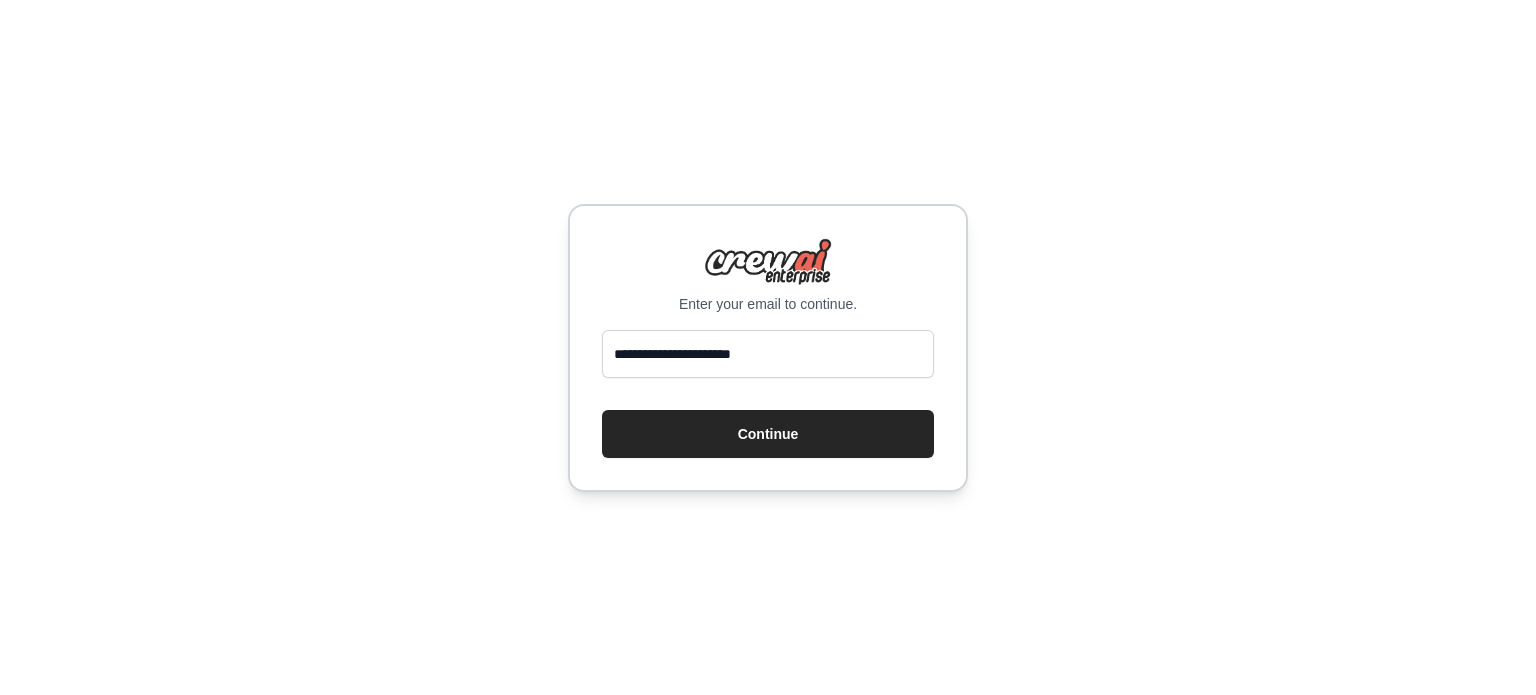 type on "**********" 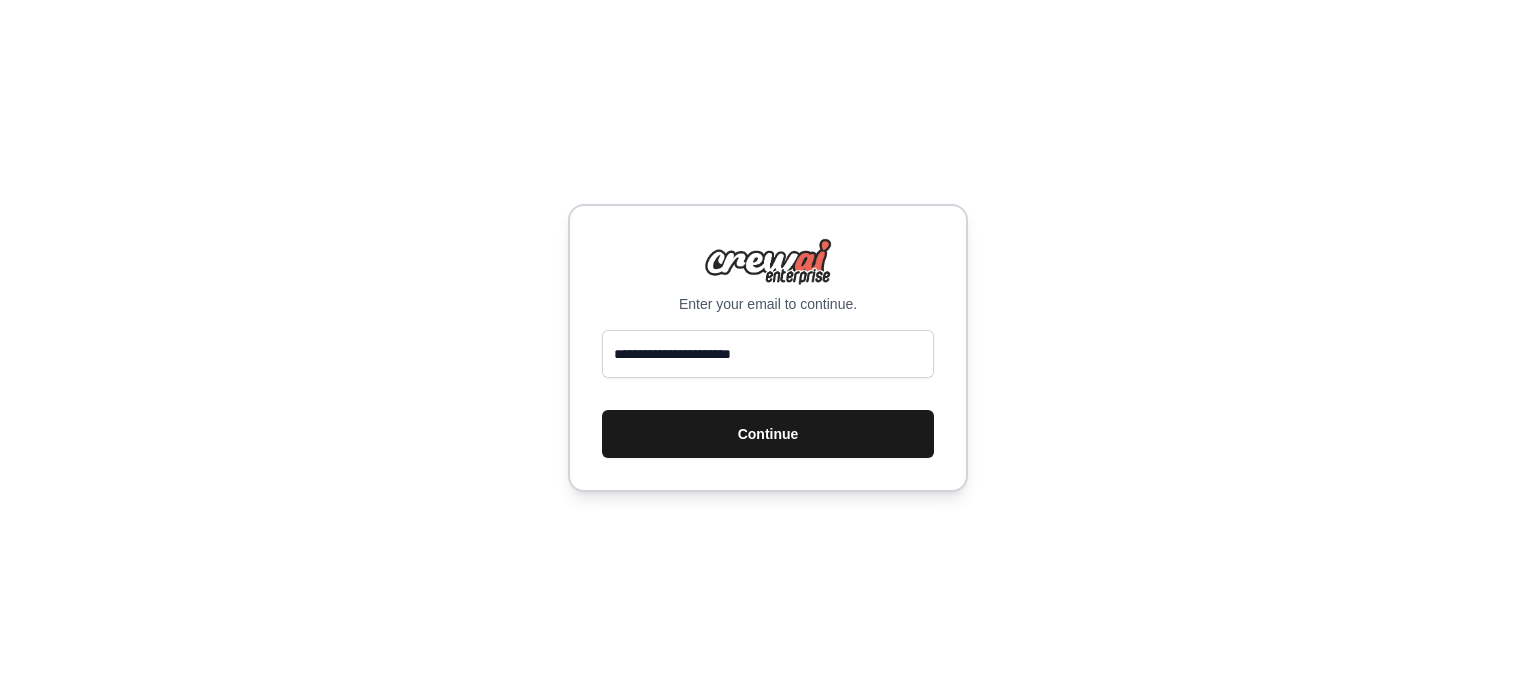 click on "Continue" at bounding box center [768, 434] 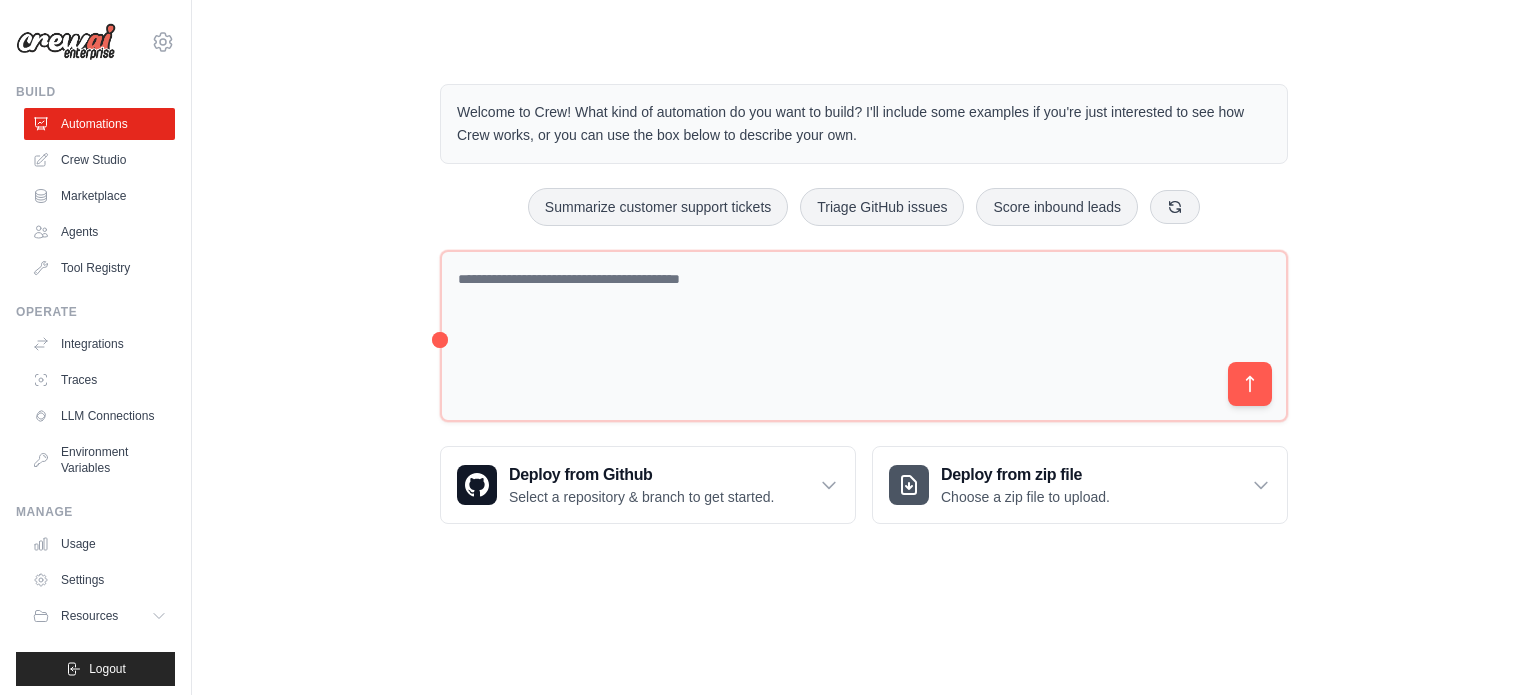scroll, scrollTop: 0, scrollLeft: 0, axis: both 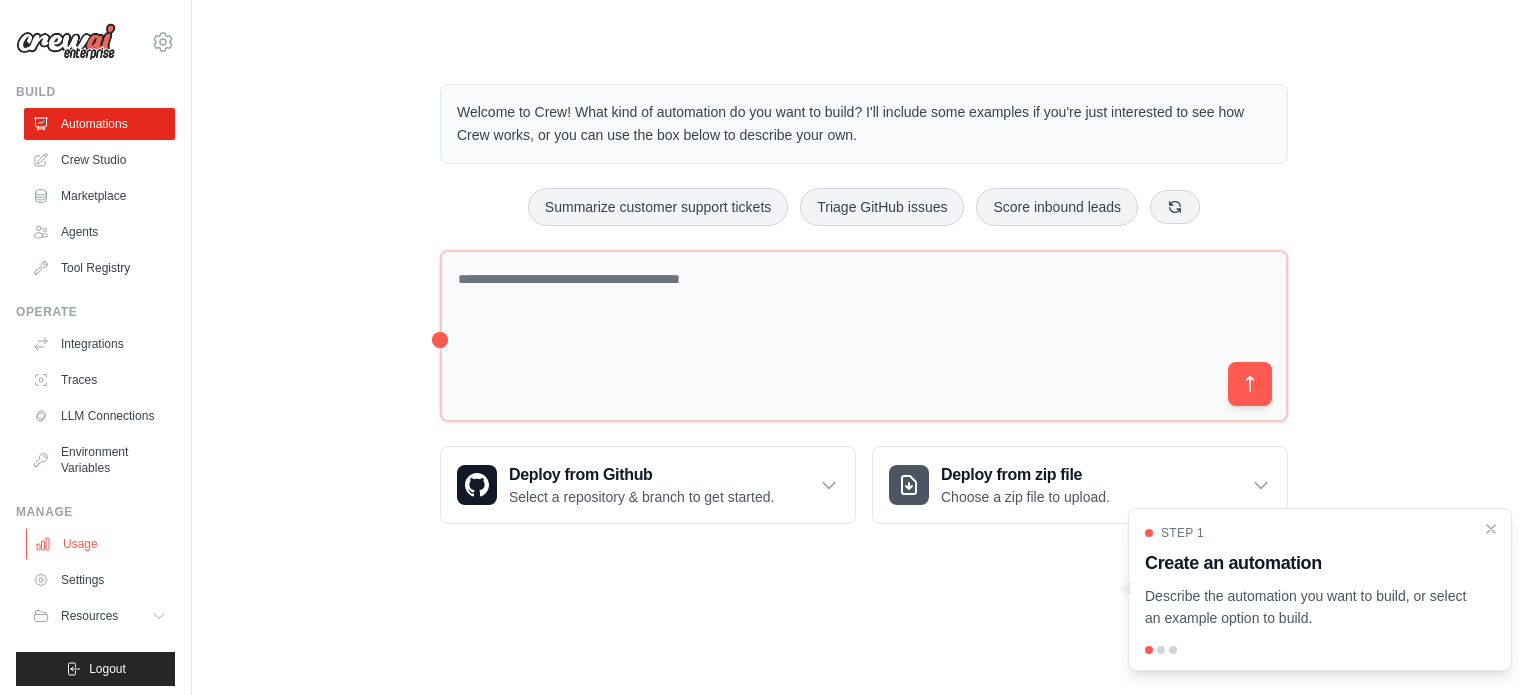 click on "Usage" at bounding box center (101, 544) 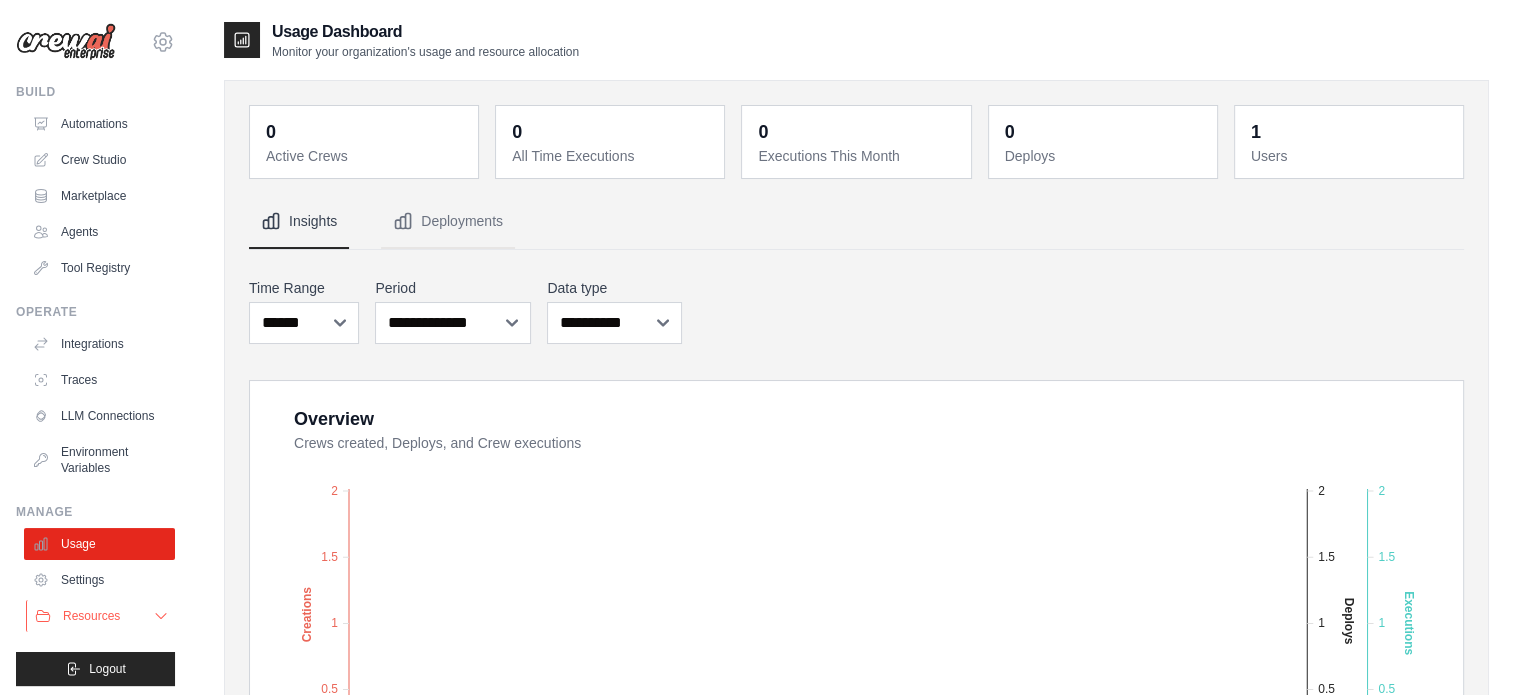 click on "Resources" at bounding box center (101, 616) 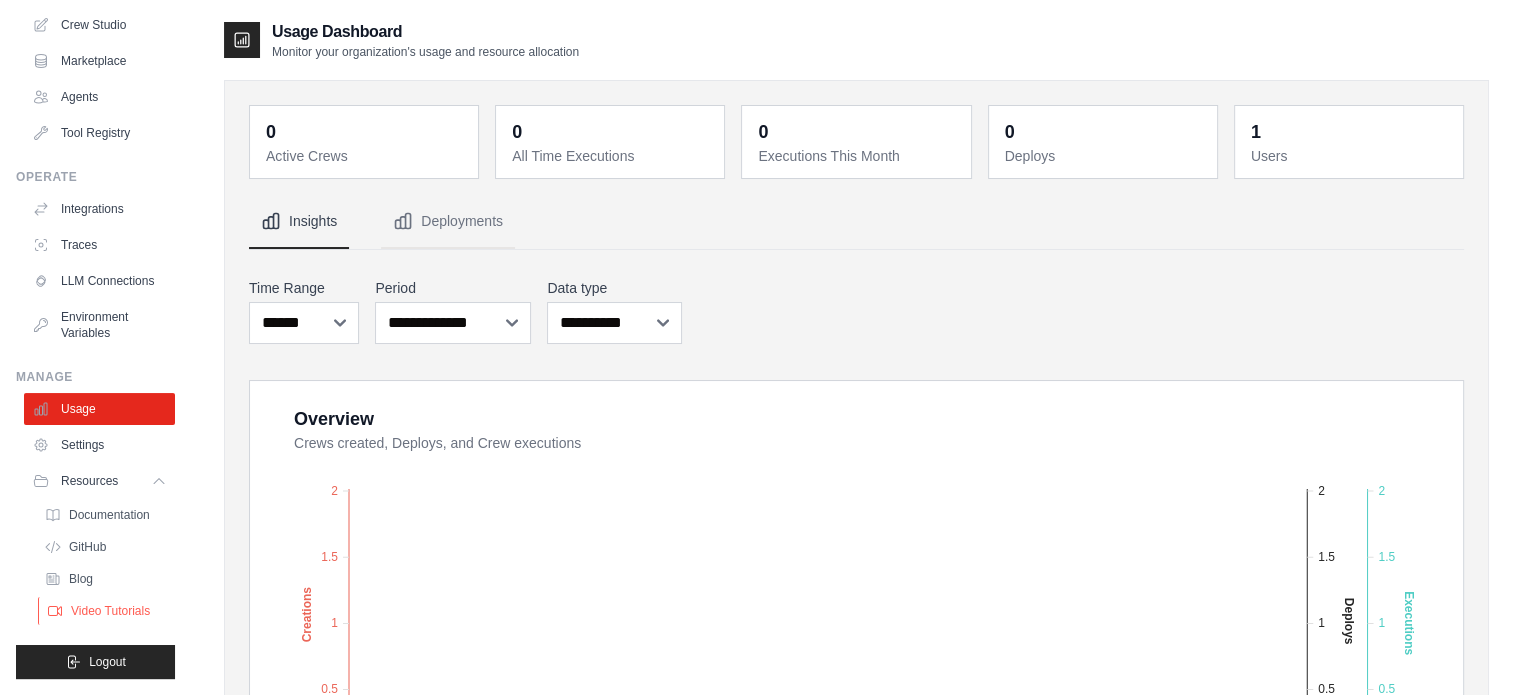 scroll, scrollTop: 150, scrollLeft: 0, axis: vertical 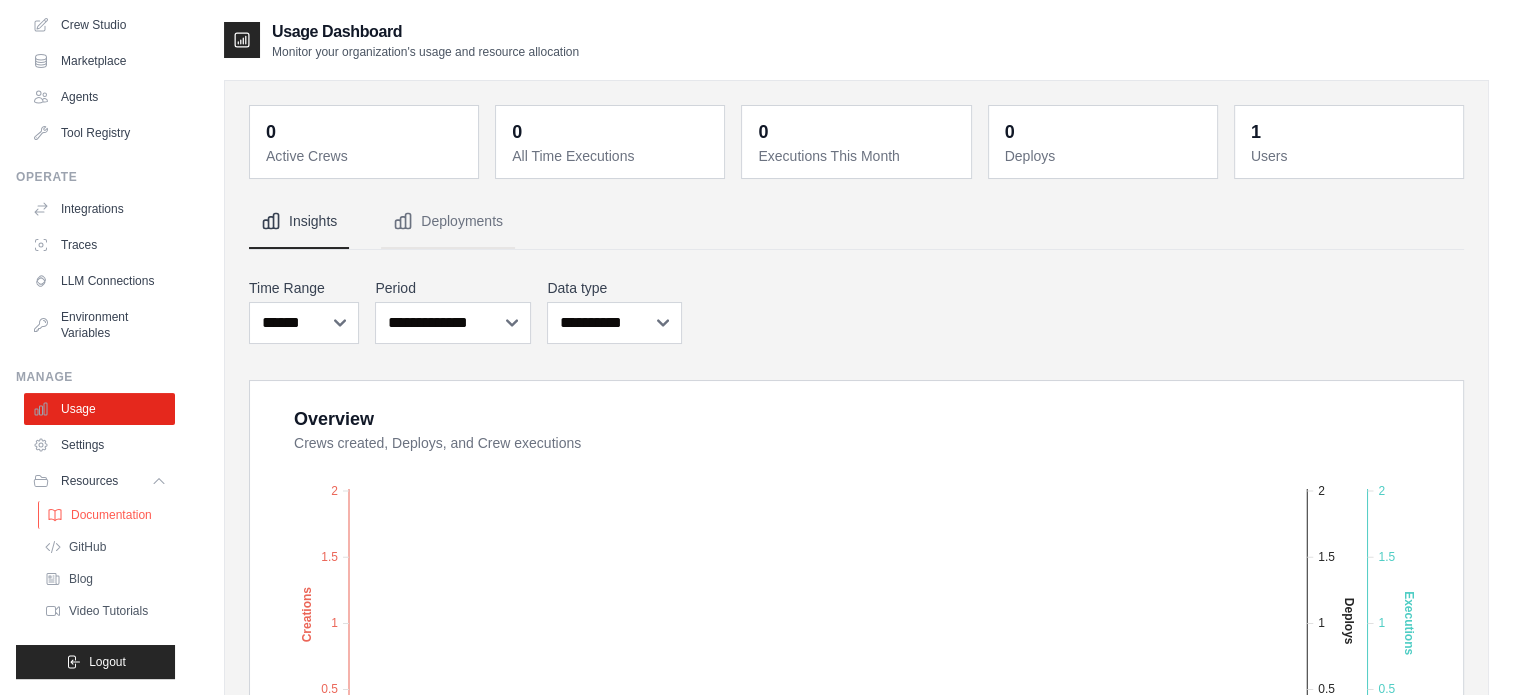 click on "Documentation" at bounding box center [107, 515] 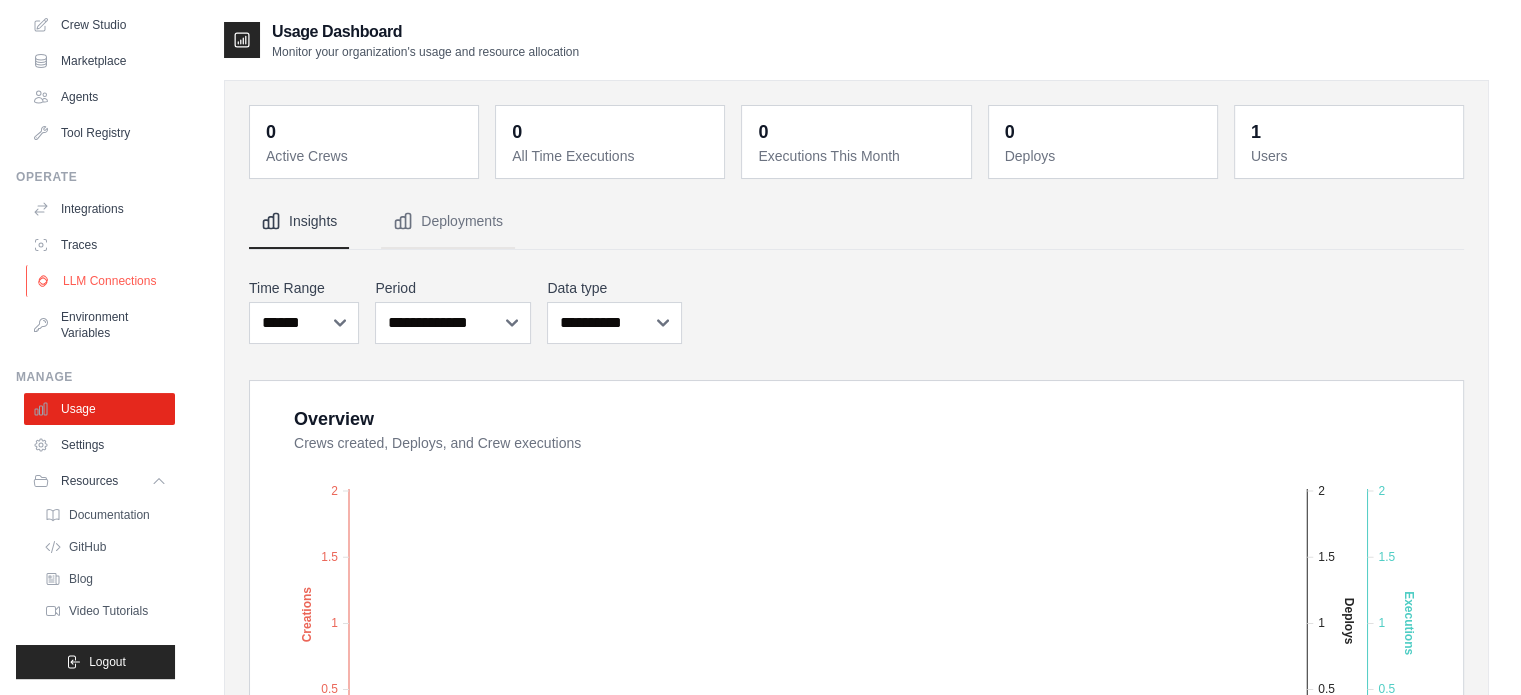click on "LLM Connections" at bounding box center (101, 281) 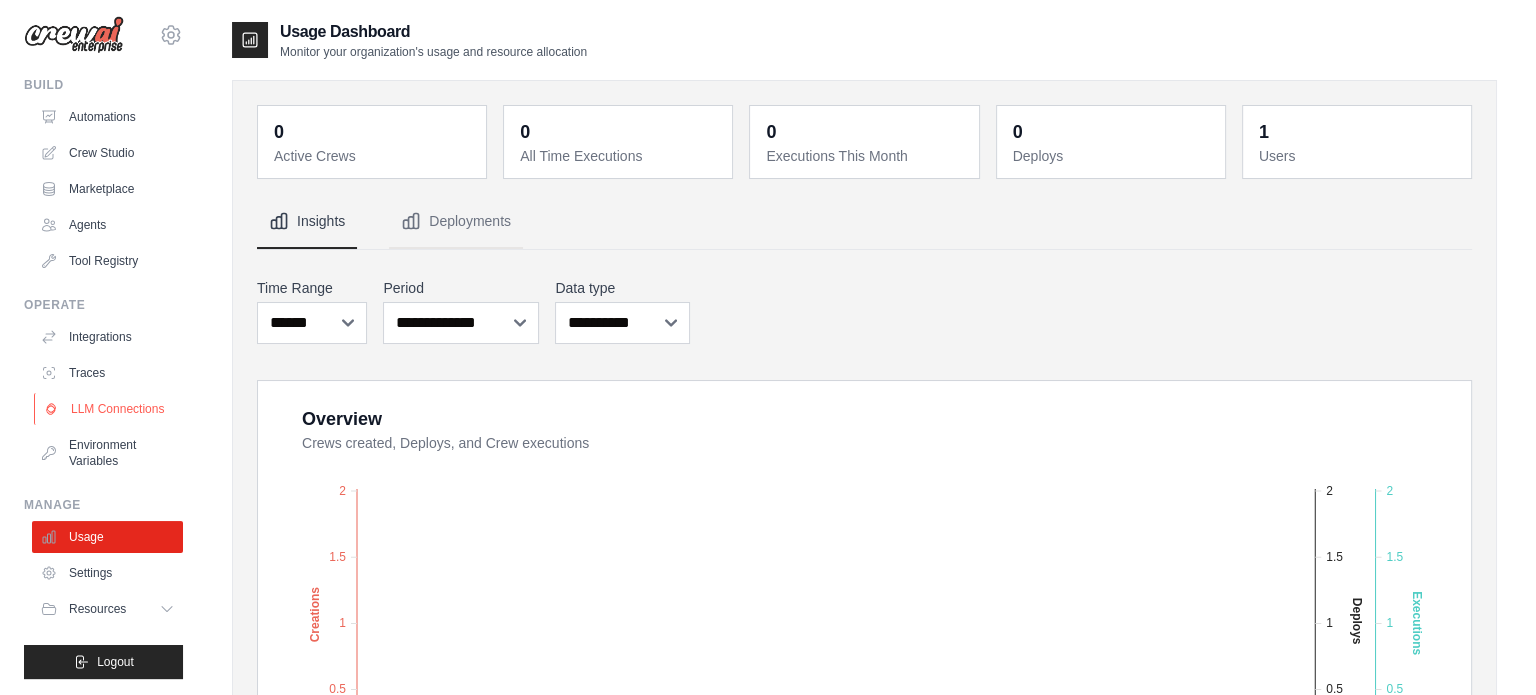 scroll, scrollTop: 22, scrollLeft: 0, axis: vertical 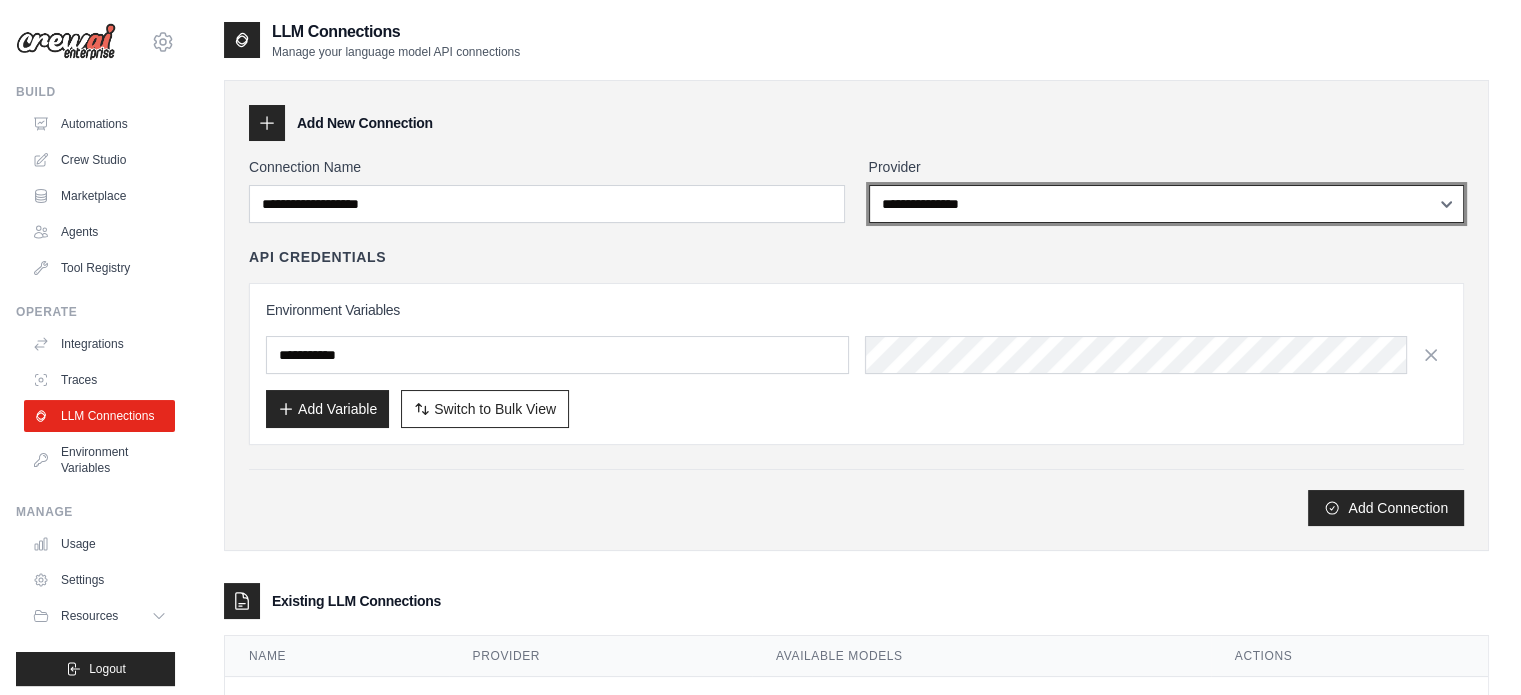 click on "**********" at bounding box center (1167, 204) 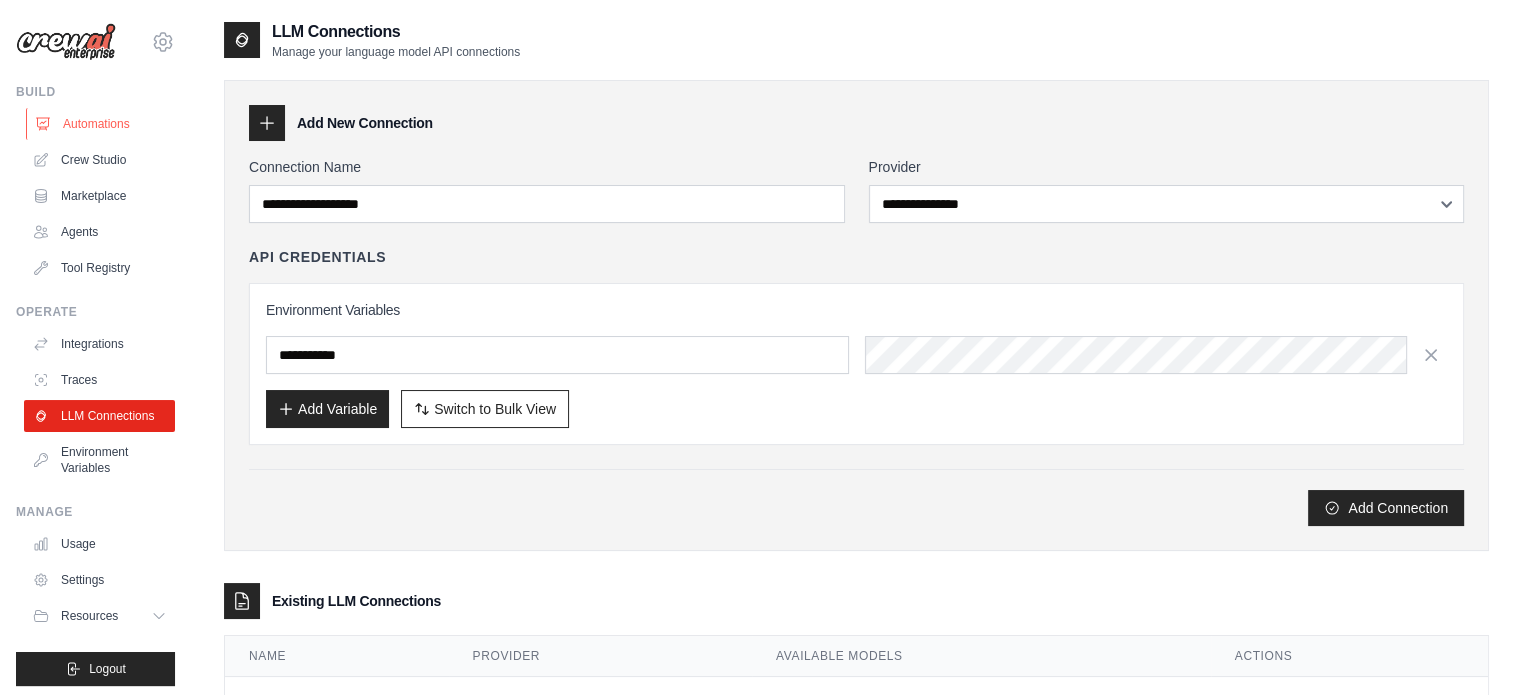 click on "Automations" at bounding box center (101, 124) 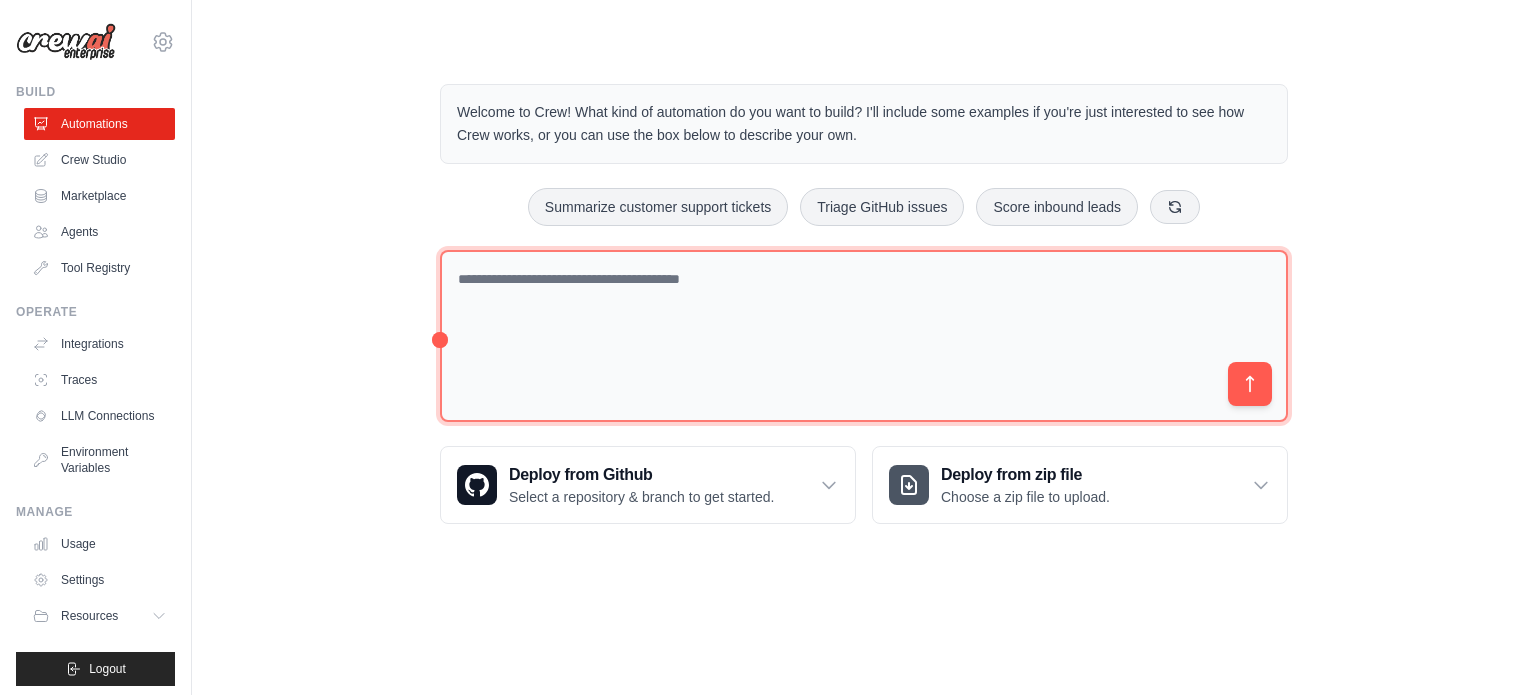 click at bounding box center [864, 336] 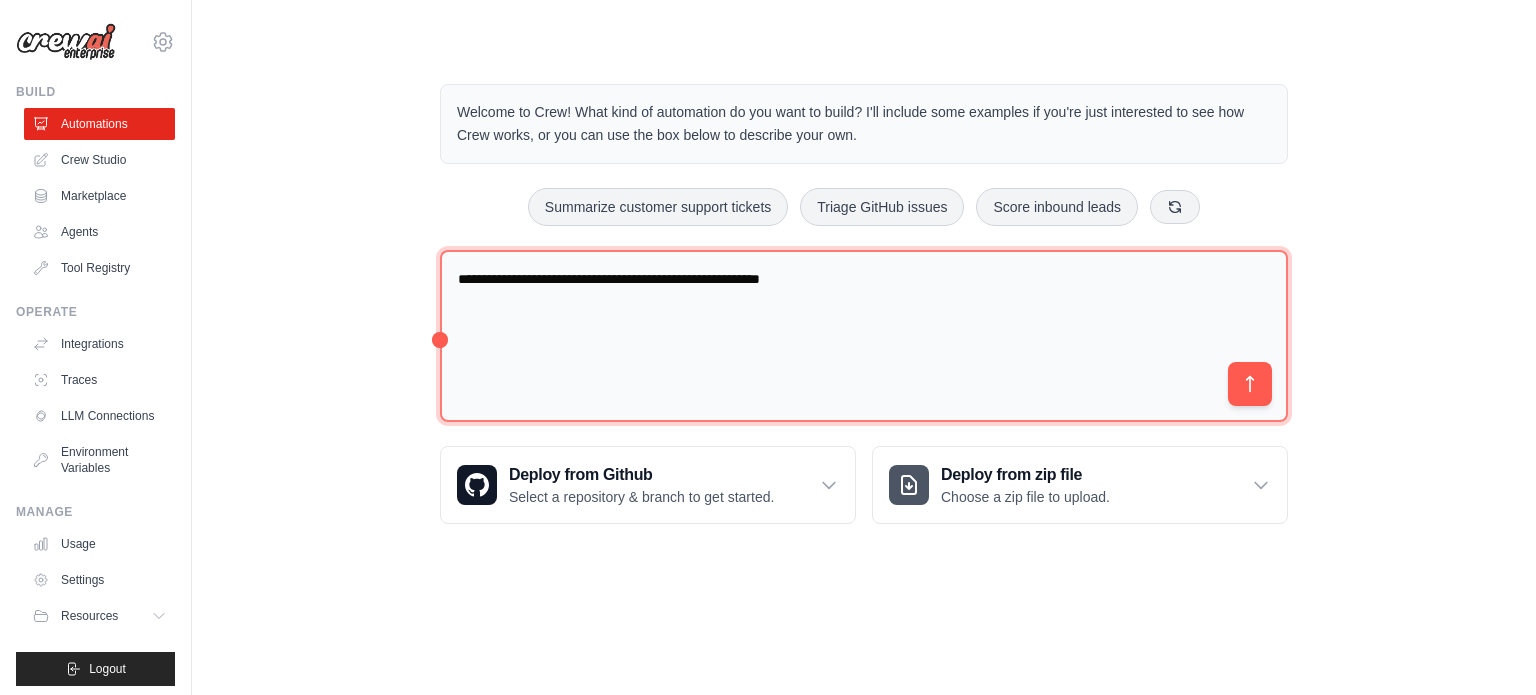 type on "**********" 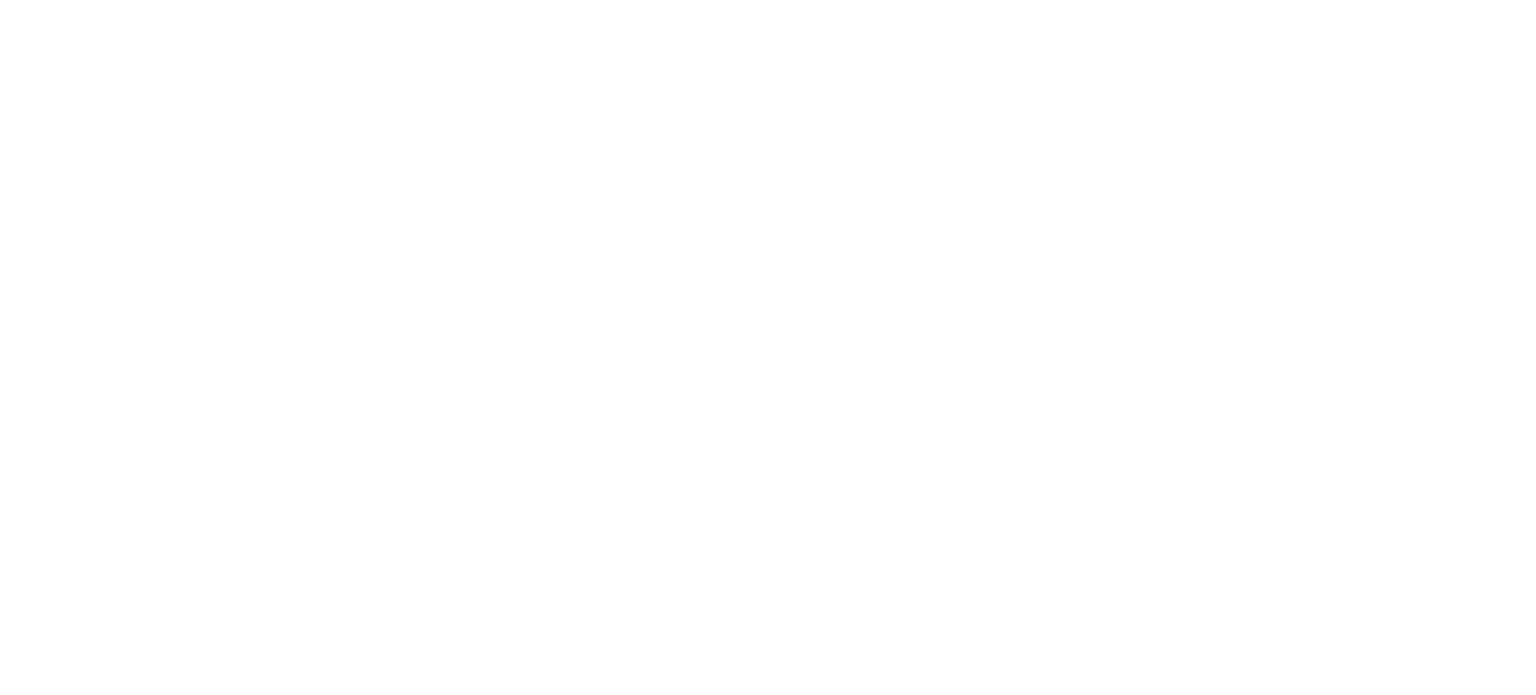 scroll, scrollTop: 0, scrollLeft: 0, axis: both 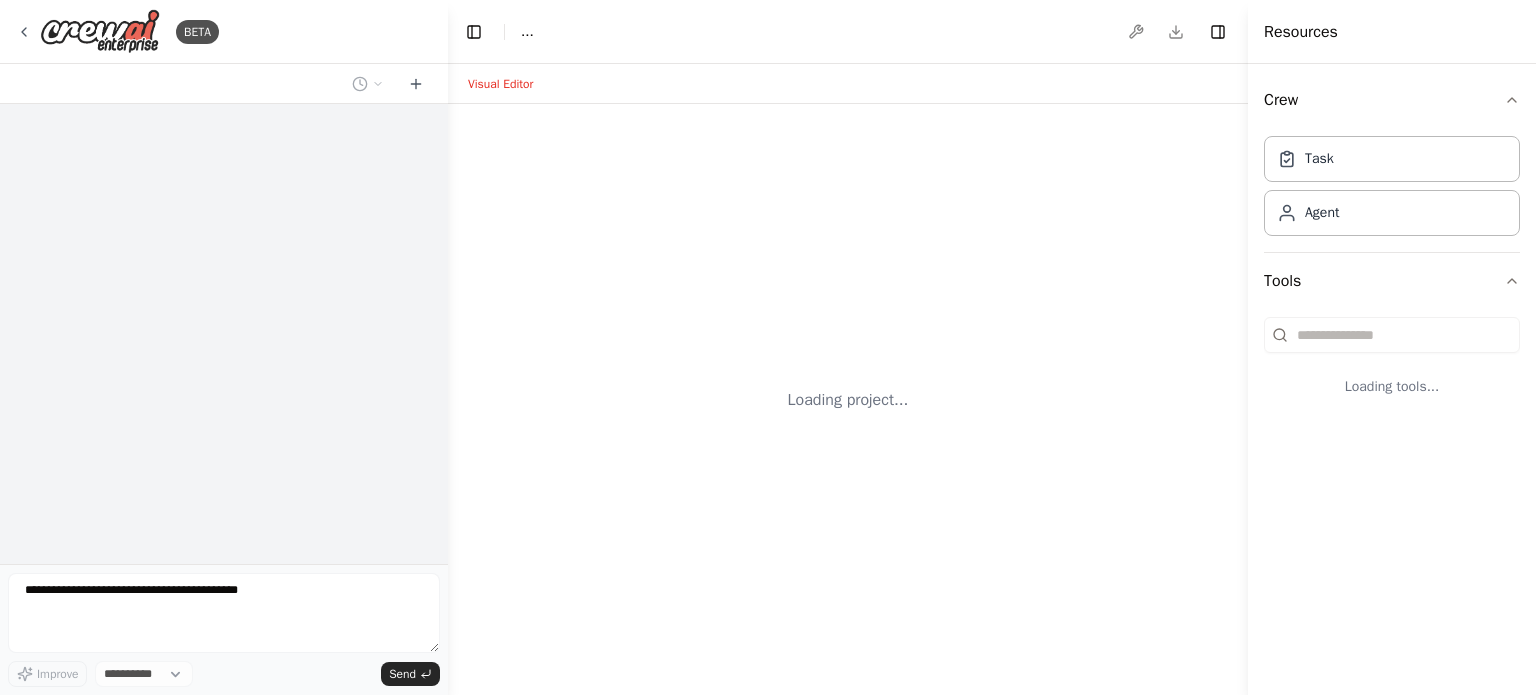 select on "****" 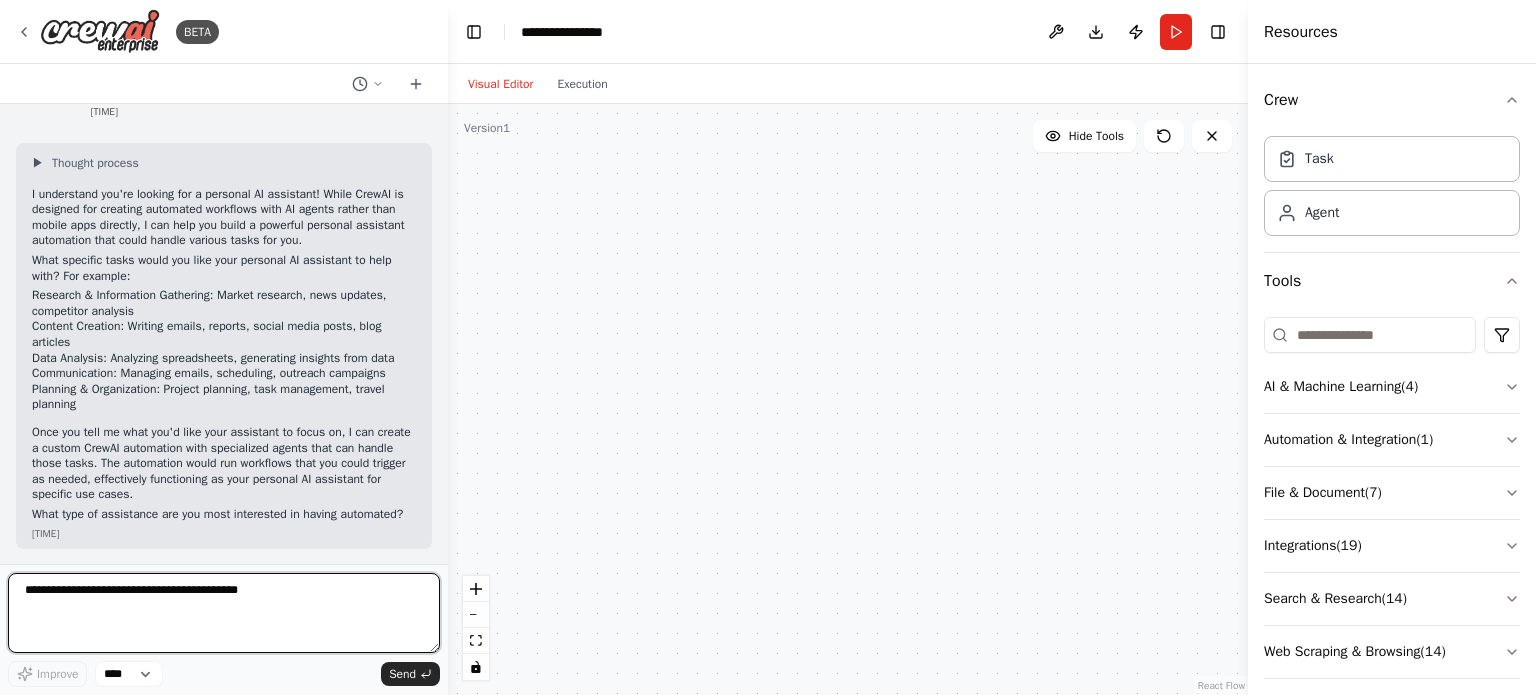 scroll, scrollTop: 60, scrollLeft: 0, axis: vertical 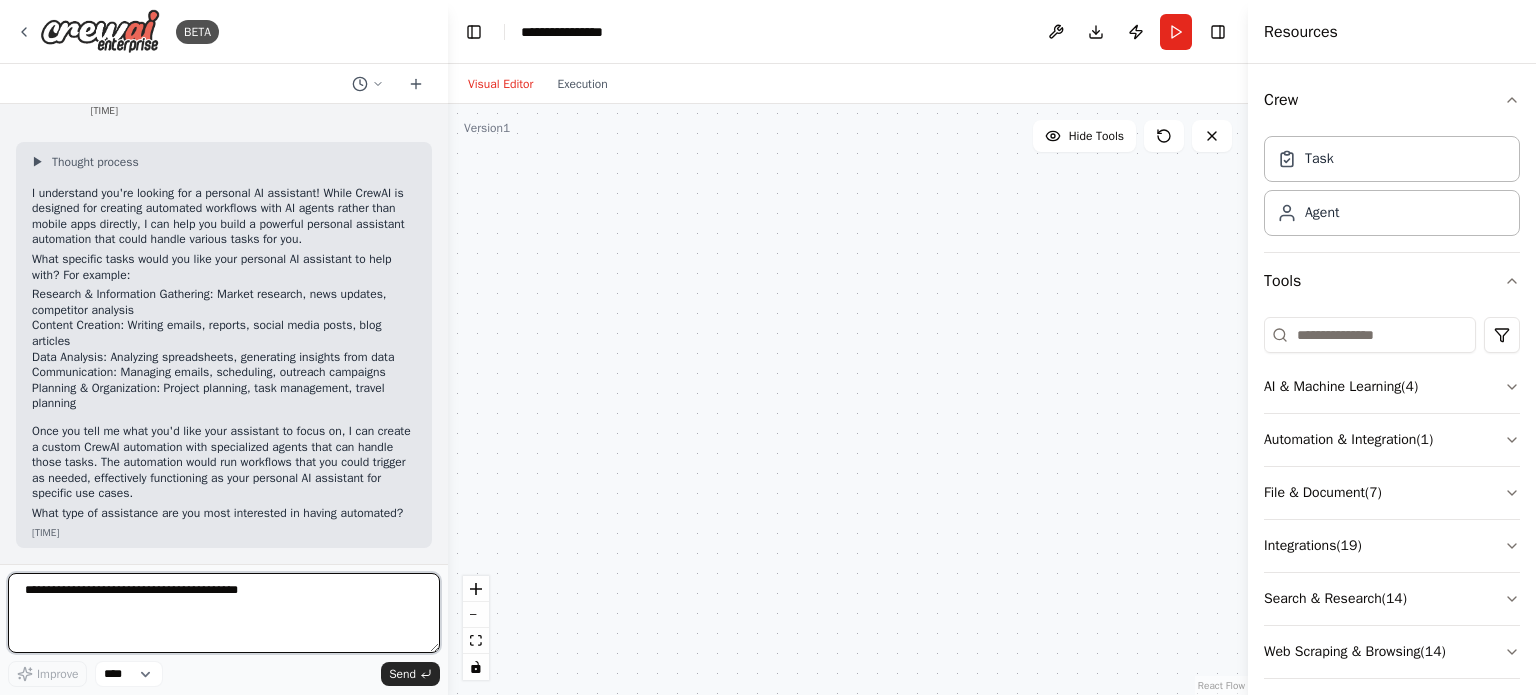 click at bounding box center [224, 613] 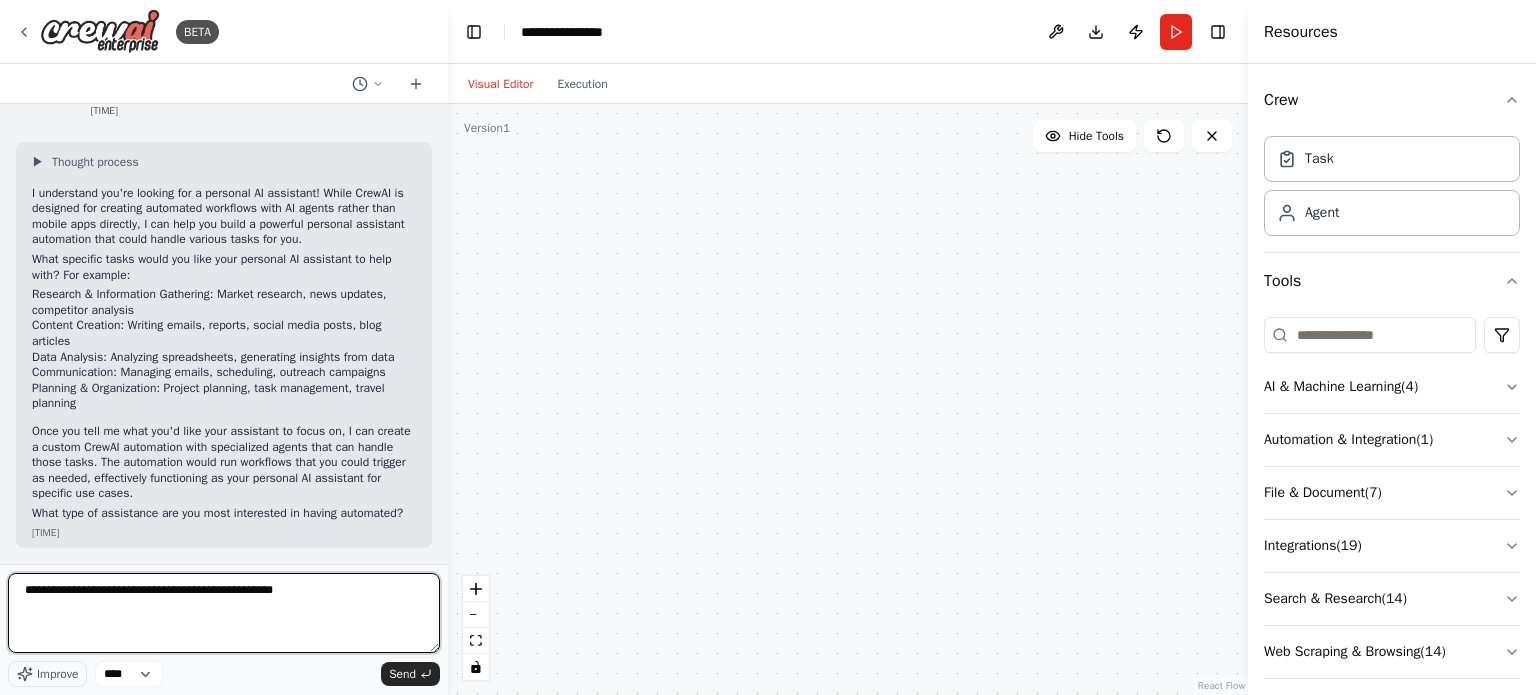 type on "**********" 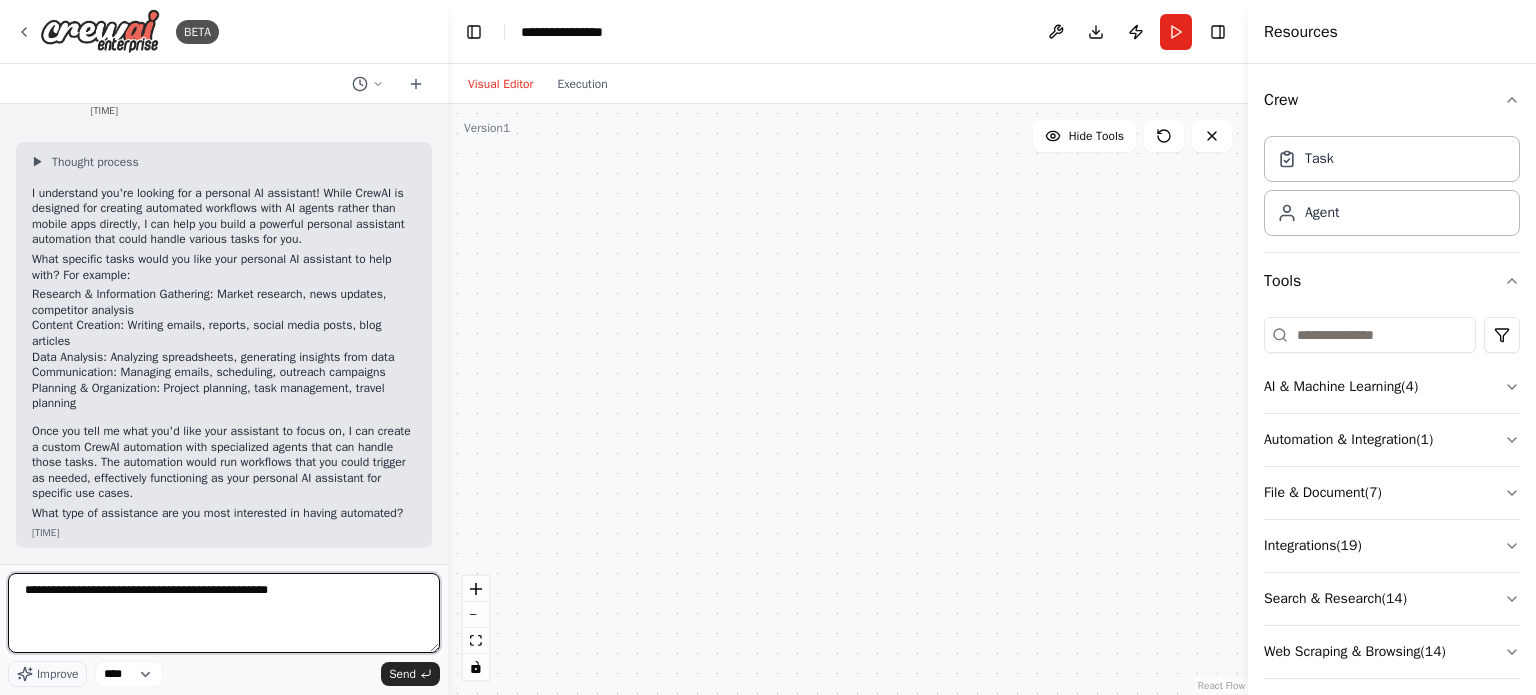 type 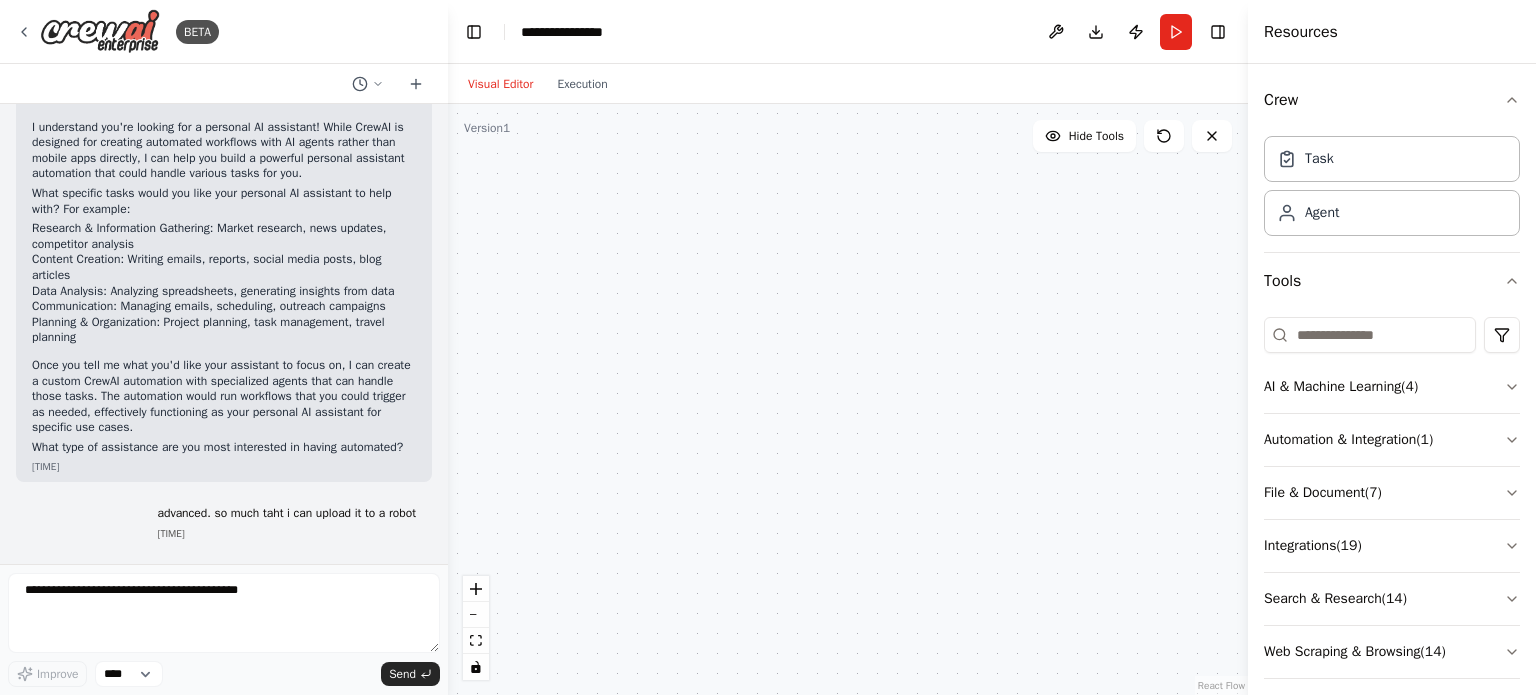 scroll, scrollTop: 179, scrollLeft: 0, axis: vertical 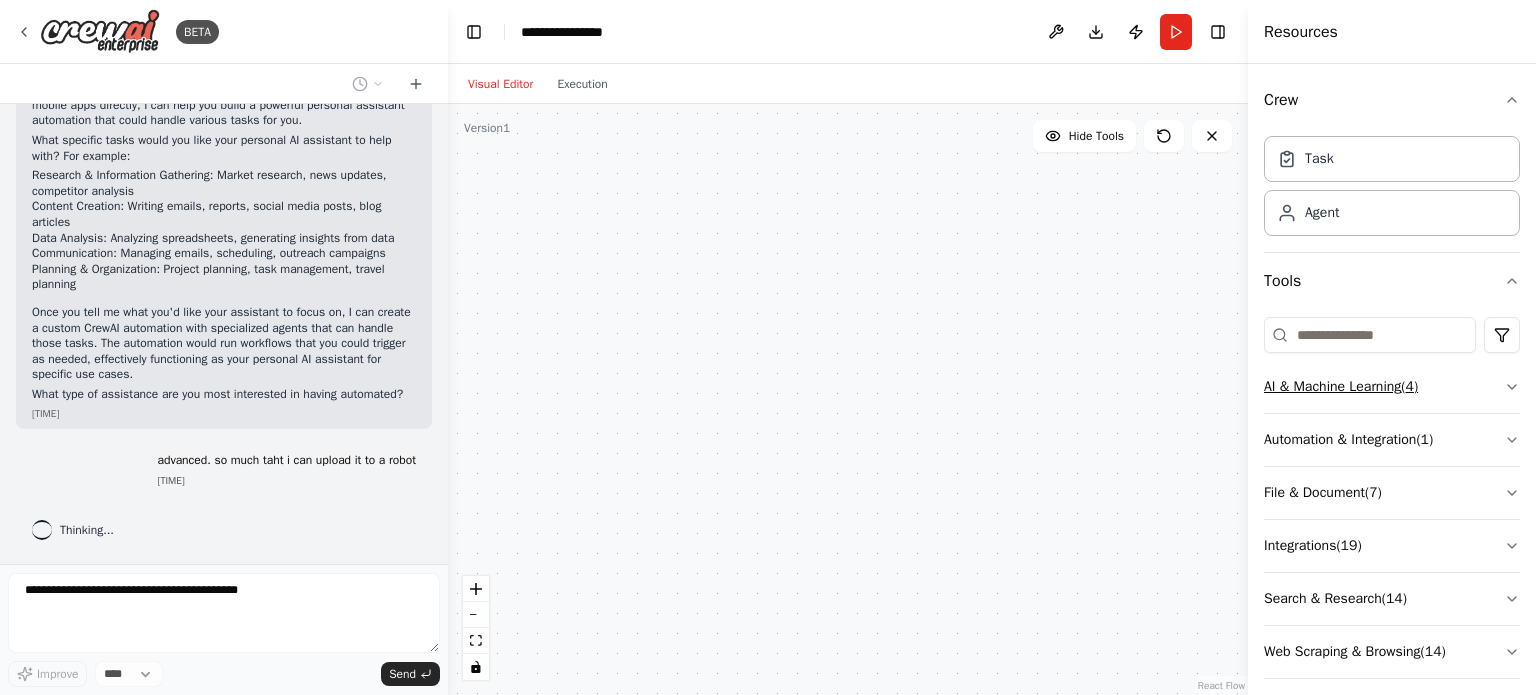 click on "AI & Machine Learning  ( 4 )" at bounding box center (1392, 387) 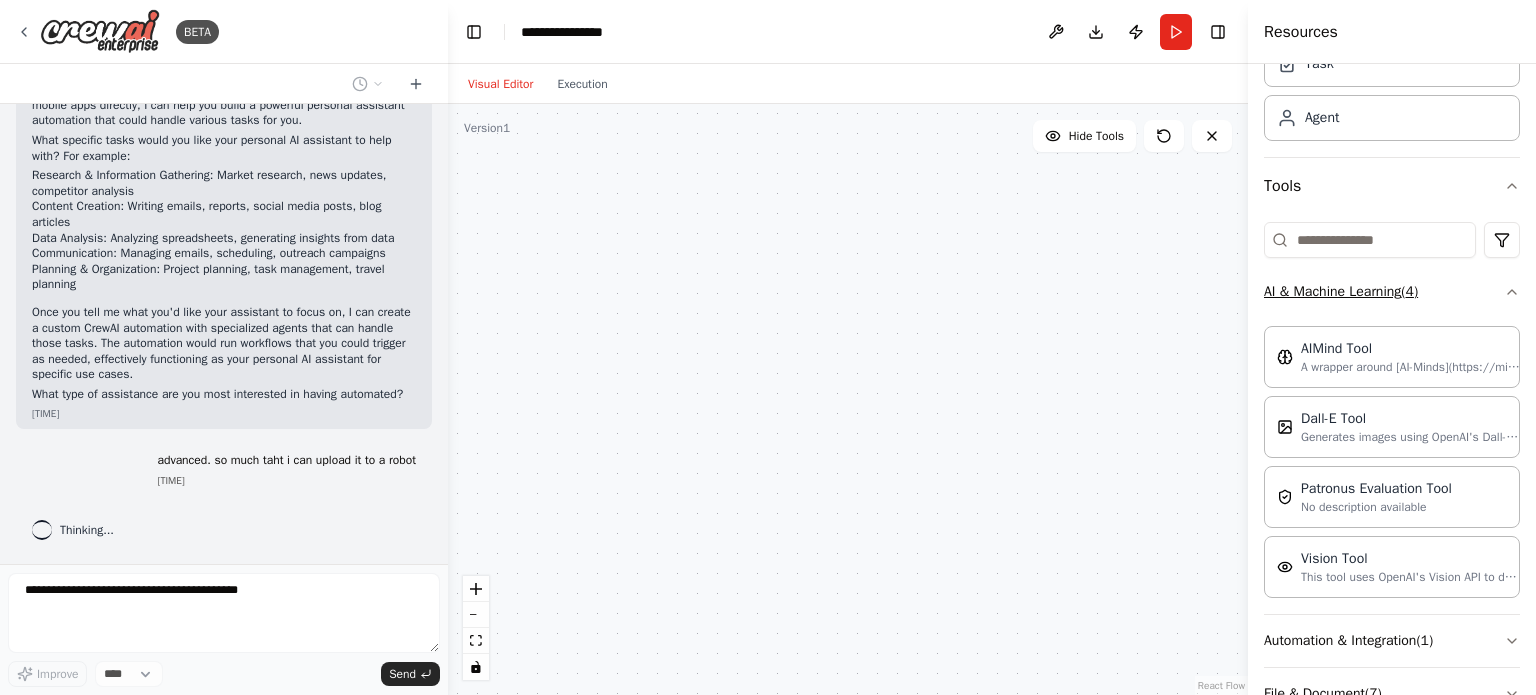 scroll, scrollTop: 100, scrollLeft: 0, axis: vertical 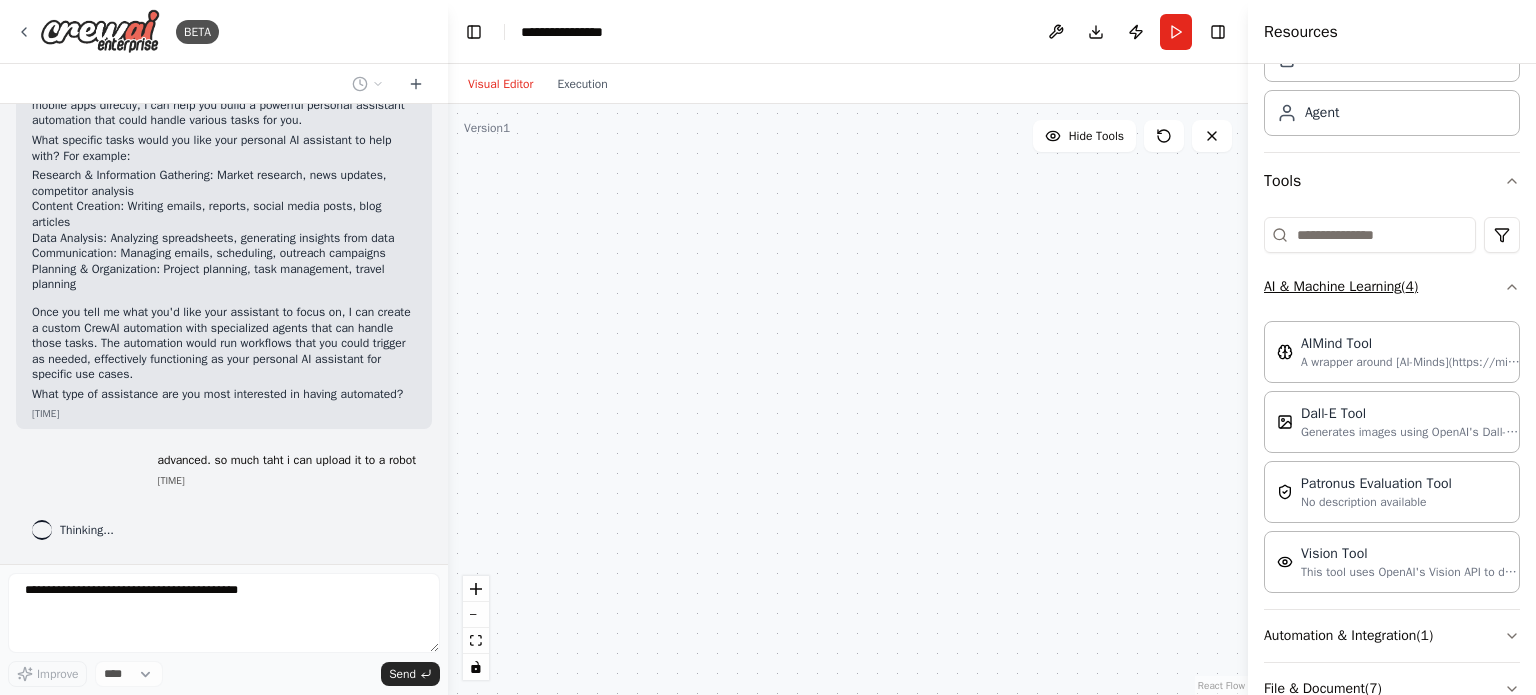 click on "AI & Machine Learning  ( 4 )" at bounding box center [1392, 287] 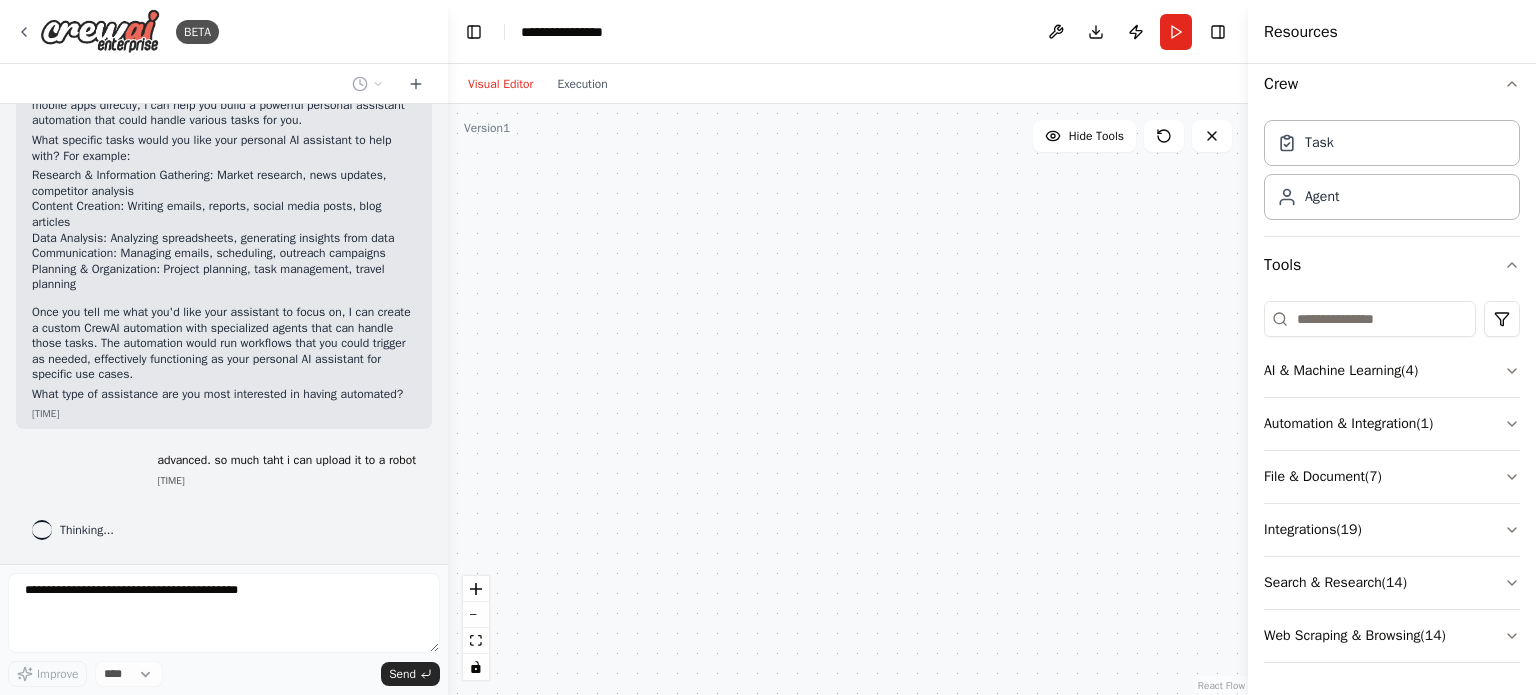 scroll, scrollTop: 13, scrollLeft: 0, axis: vertical 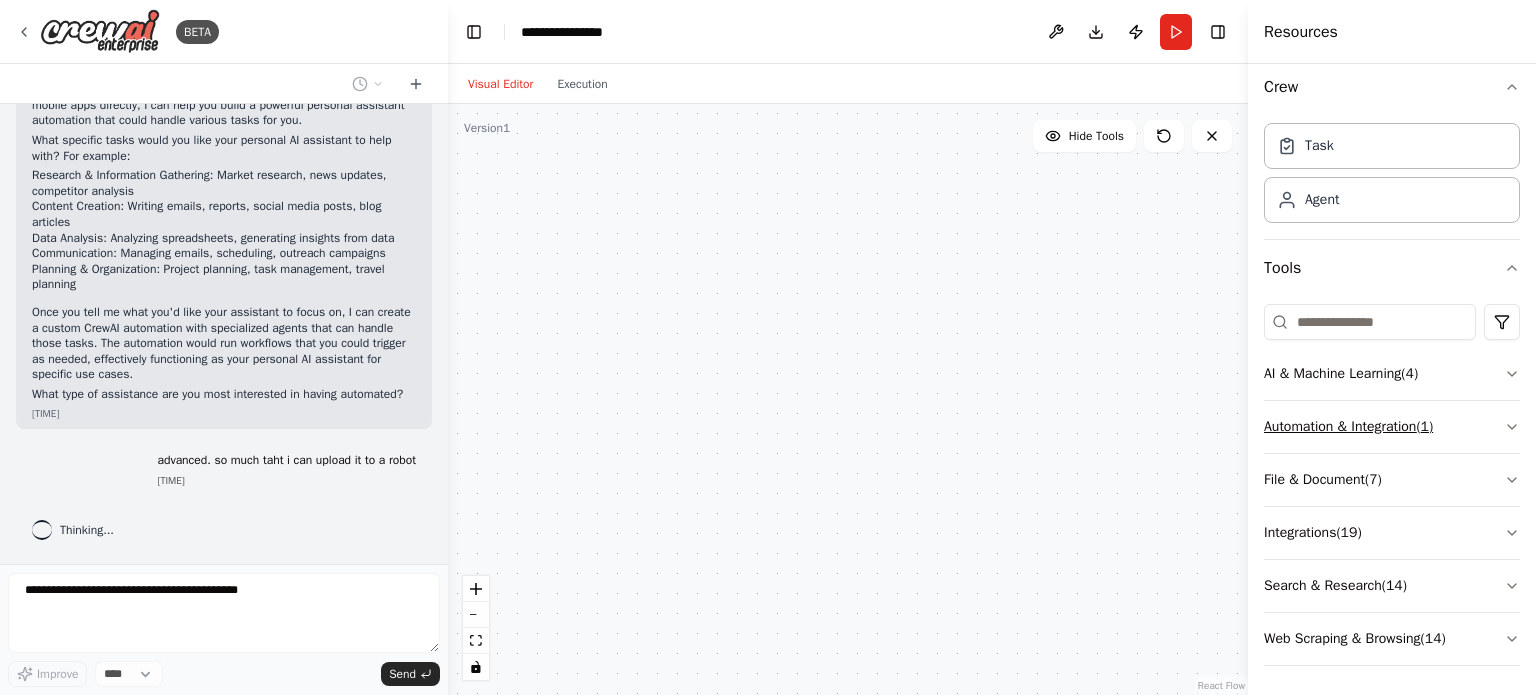 click on "Automation & Integration  ( 1 )" at bounding box center (1392, 427) 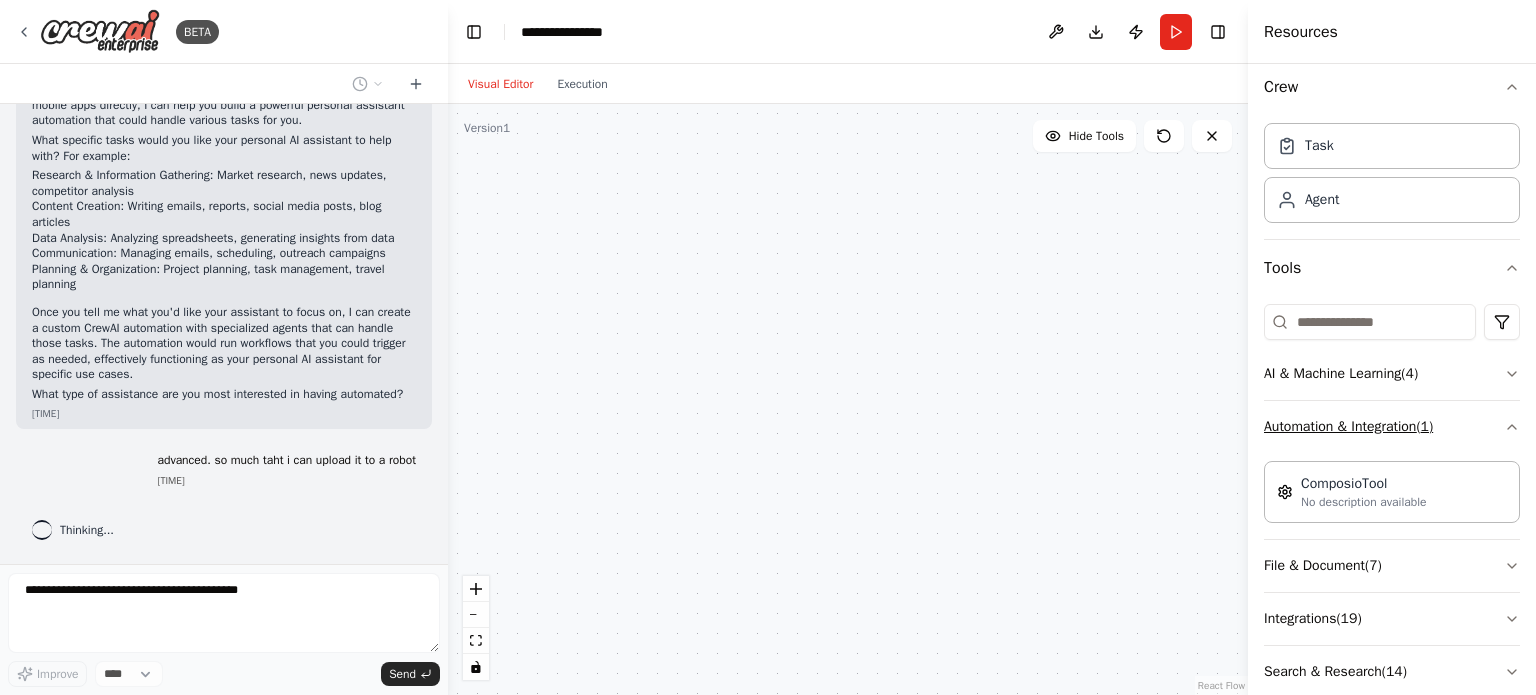 click on "Automation & Integration  ( 1 )" at bounding box center (1392, 427) 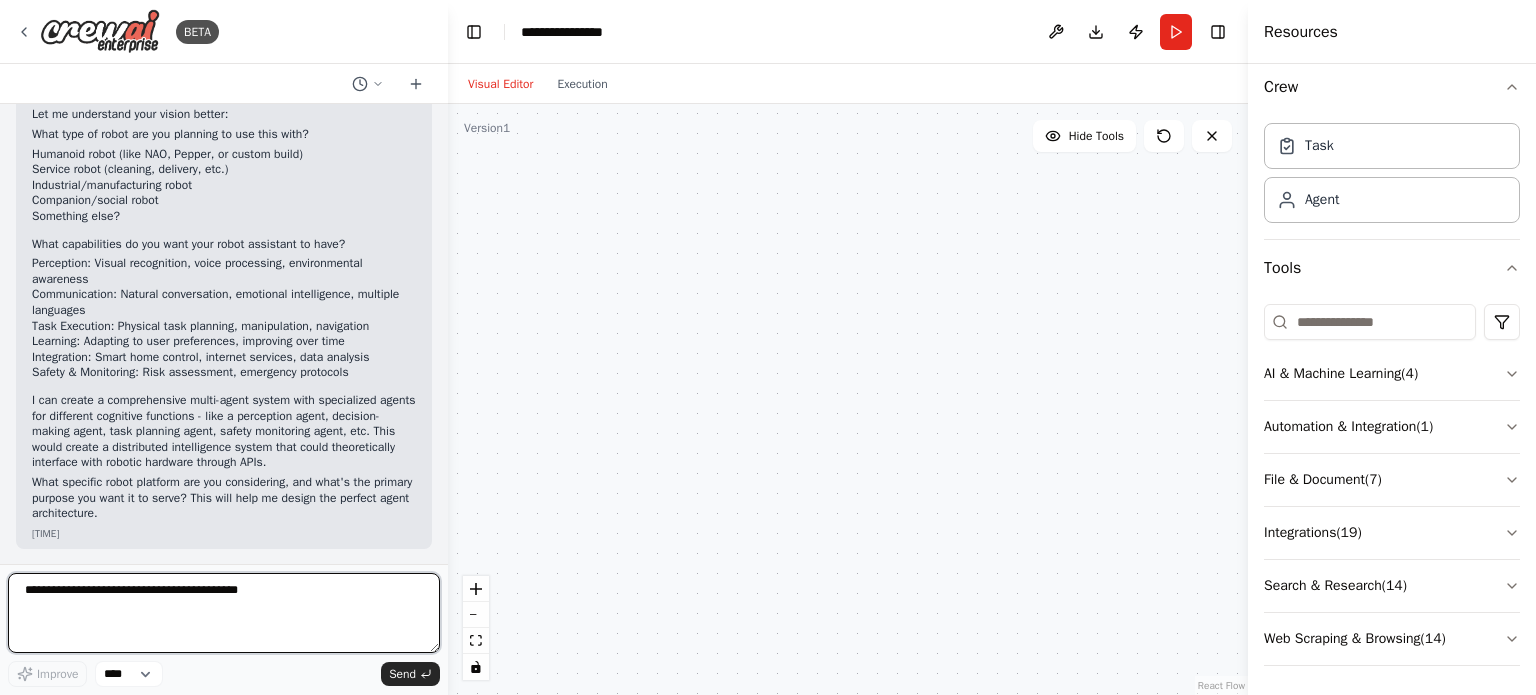 scroll, scrollTop: 695, scrollLeft: 0, axis: vertical 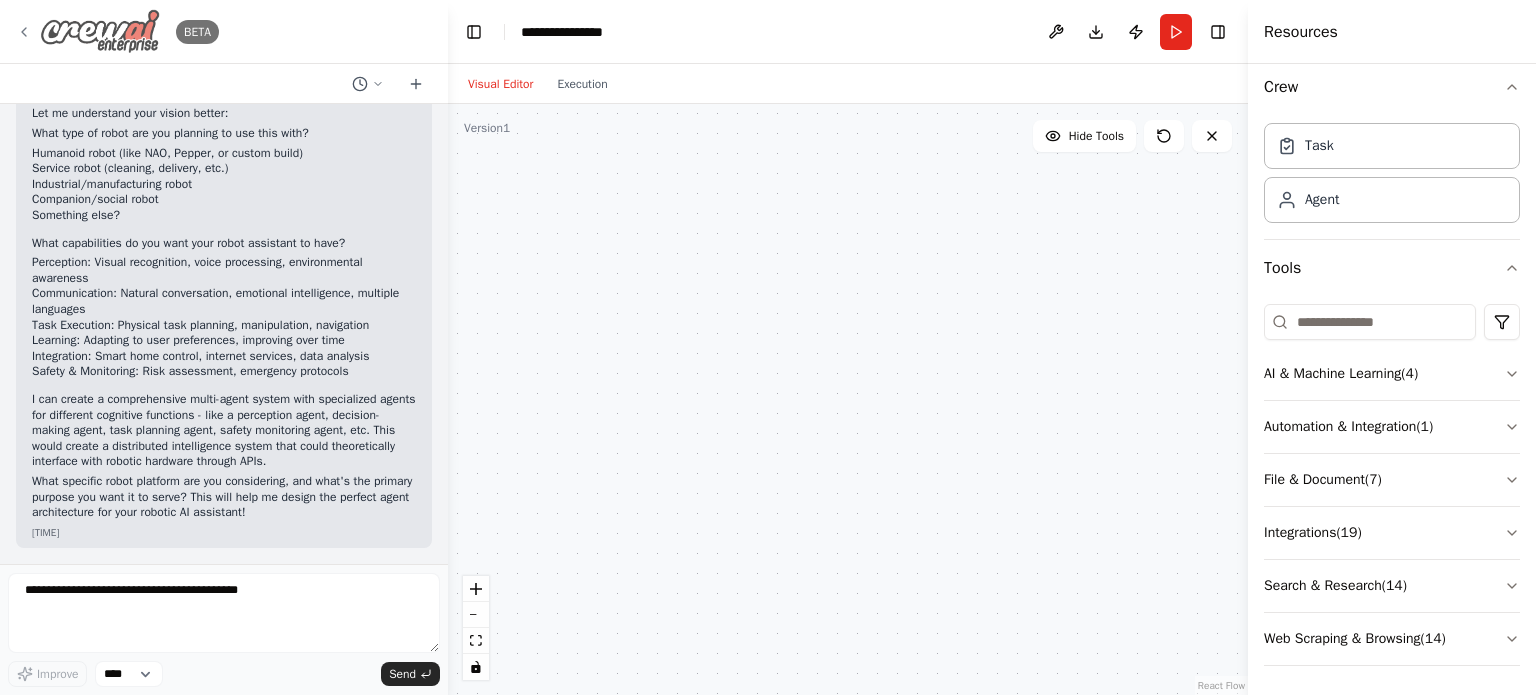 click on "BETA" at bounding box center [117, 31] 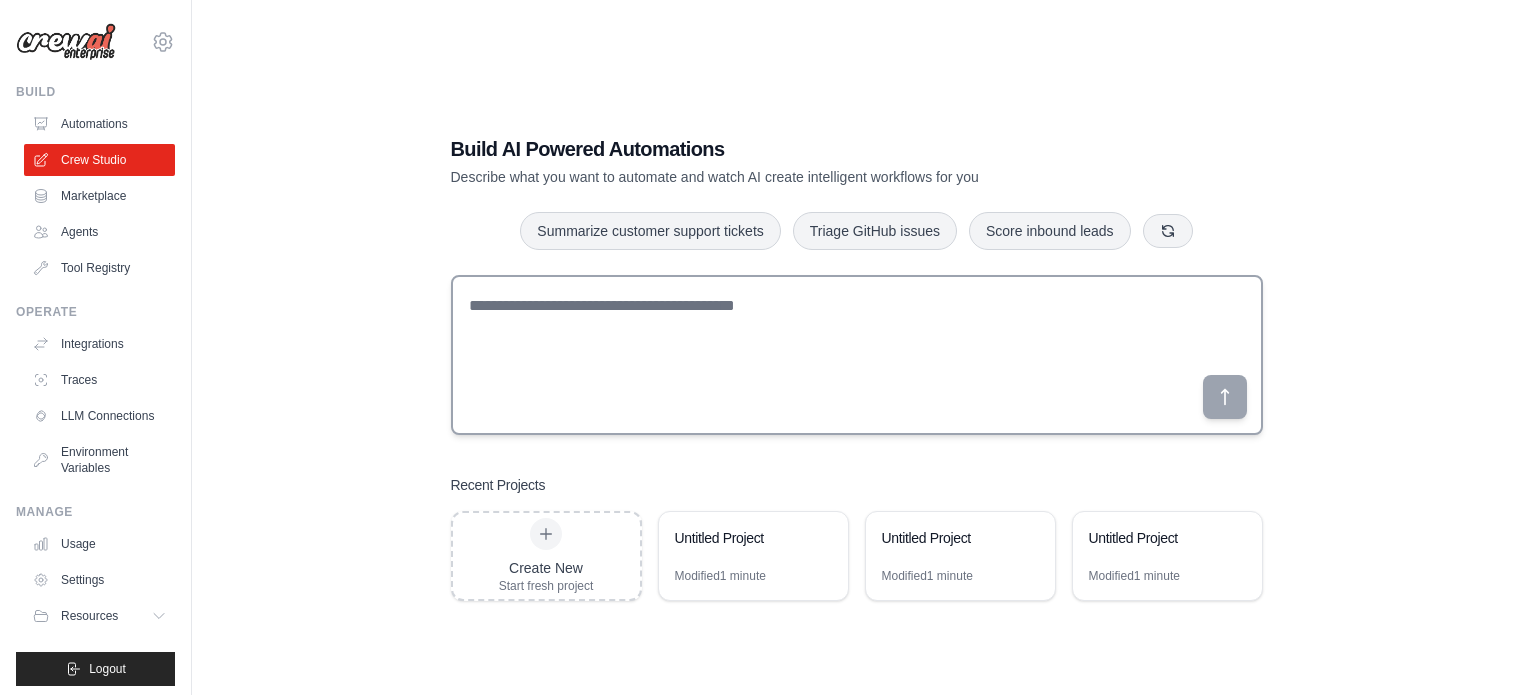 scroll, scrollTop: 0, scrollLeft: 0, axis: both 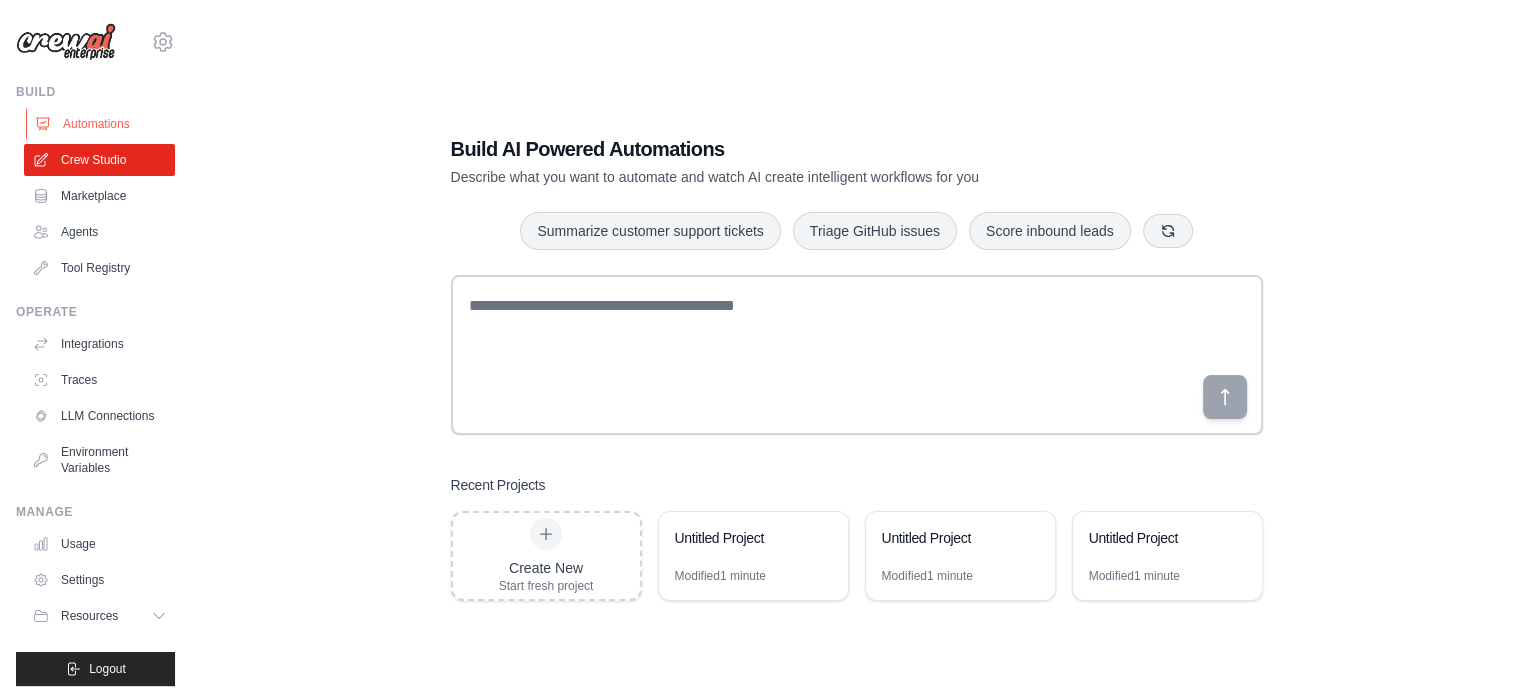 click on "Automations" at bounding box center [101, 124] 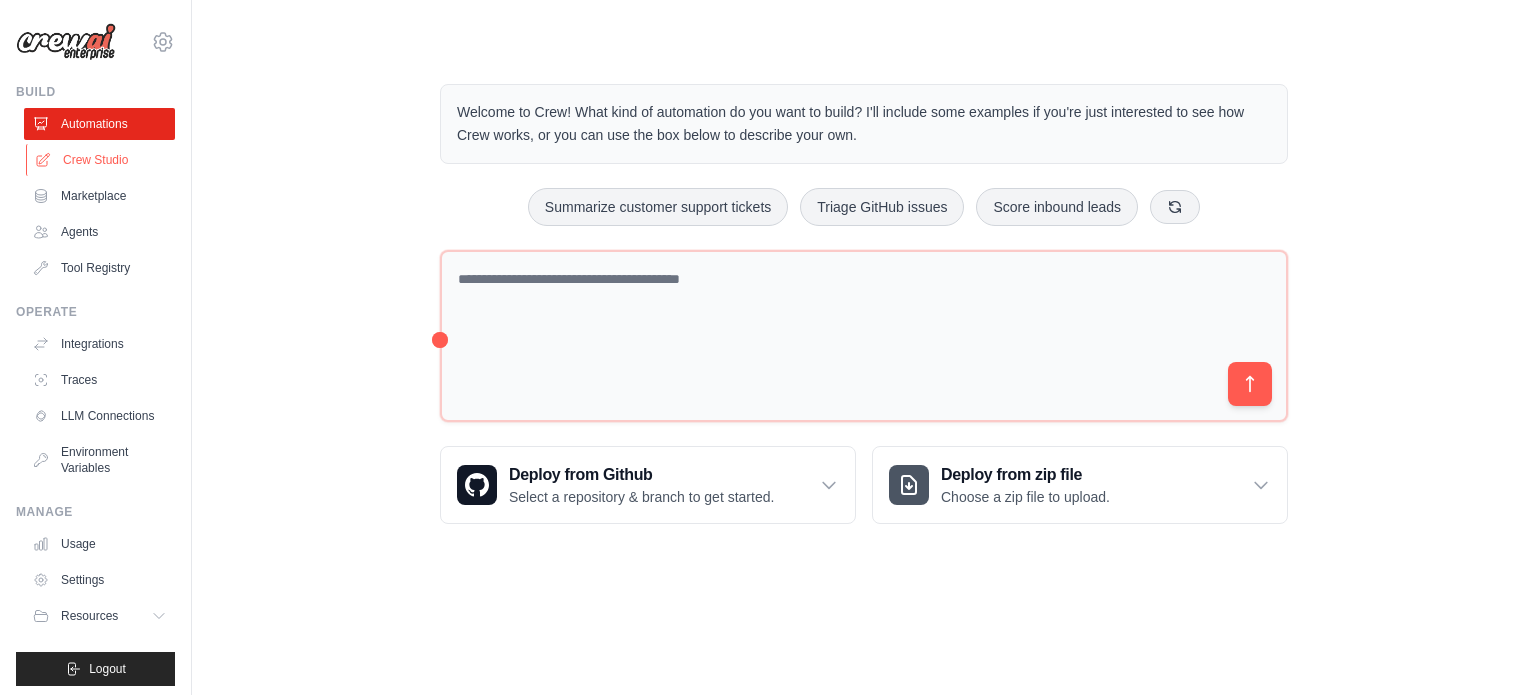 click 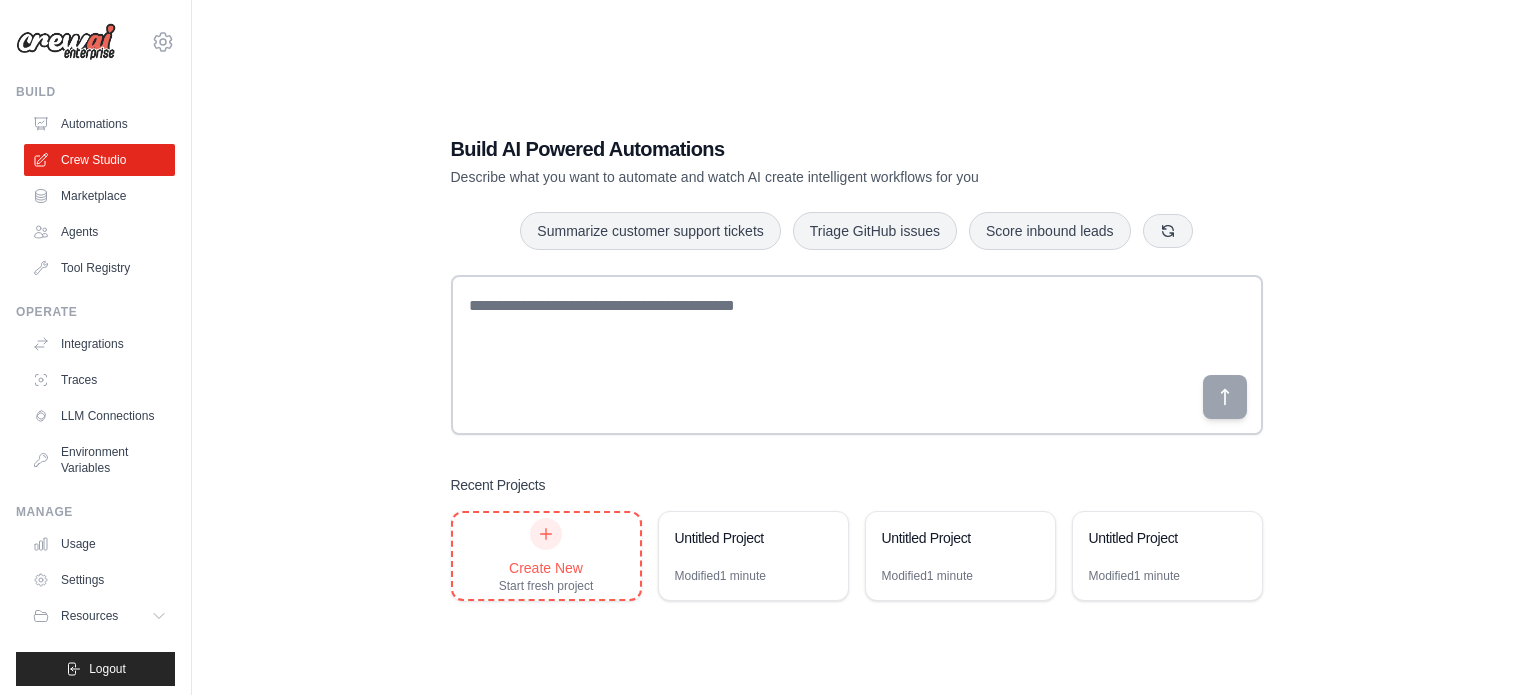 scroll, scrollTop: 0, scrollLeft: 0, axis: both 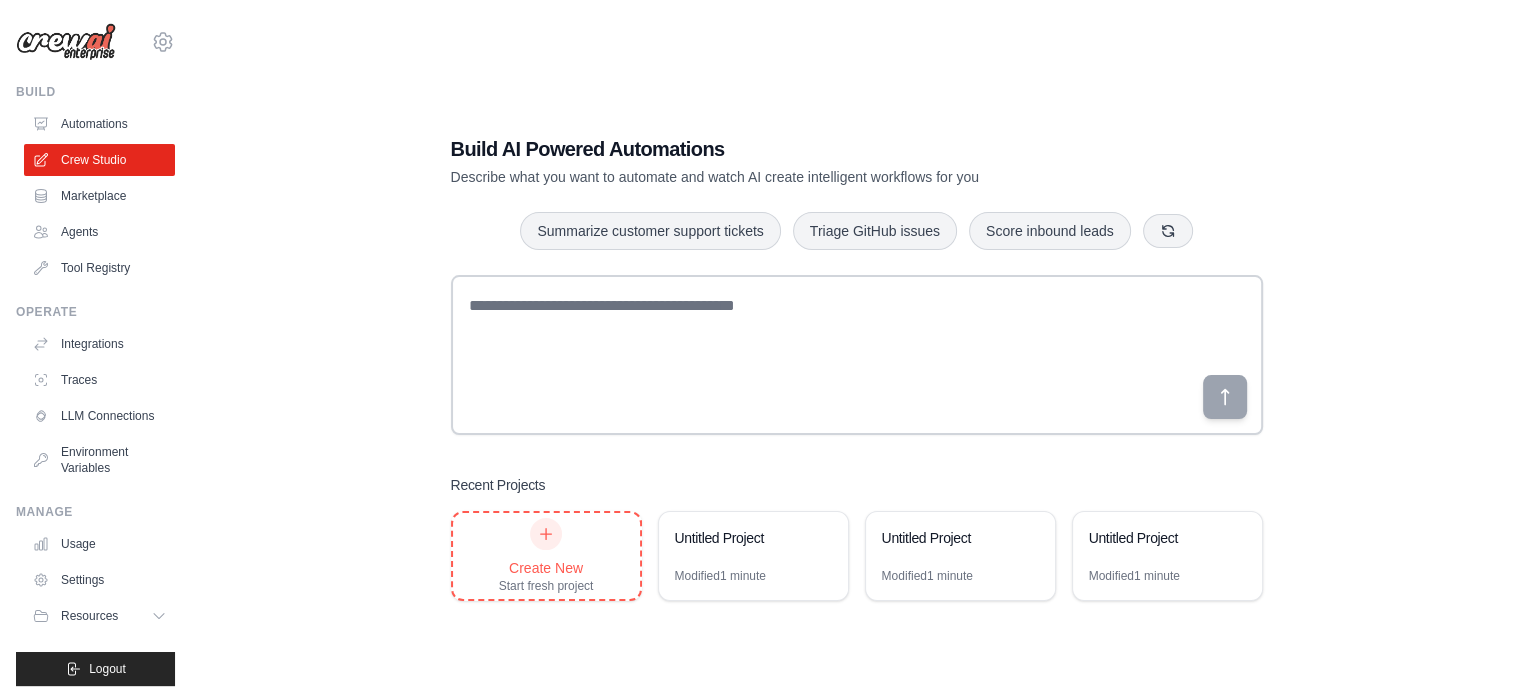 click 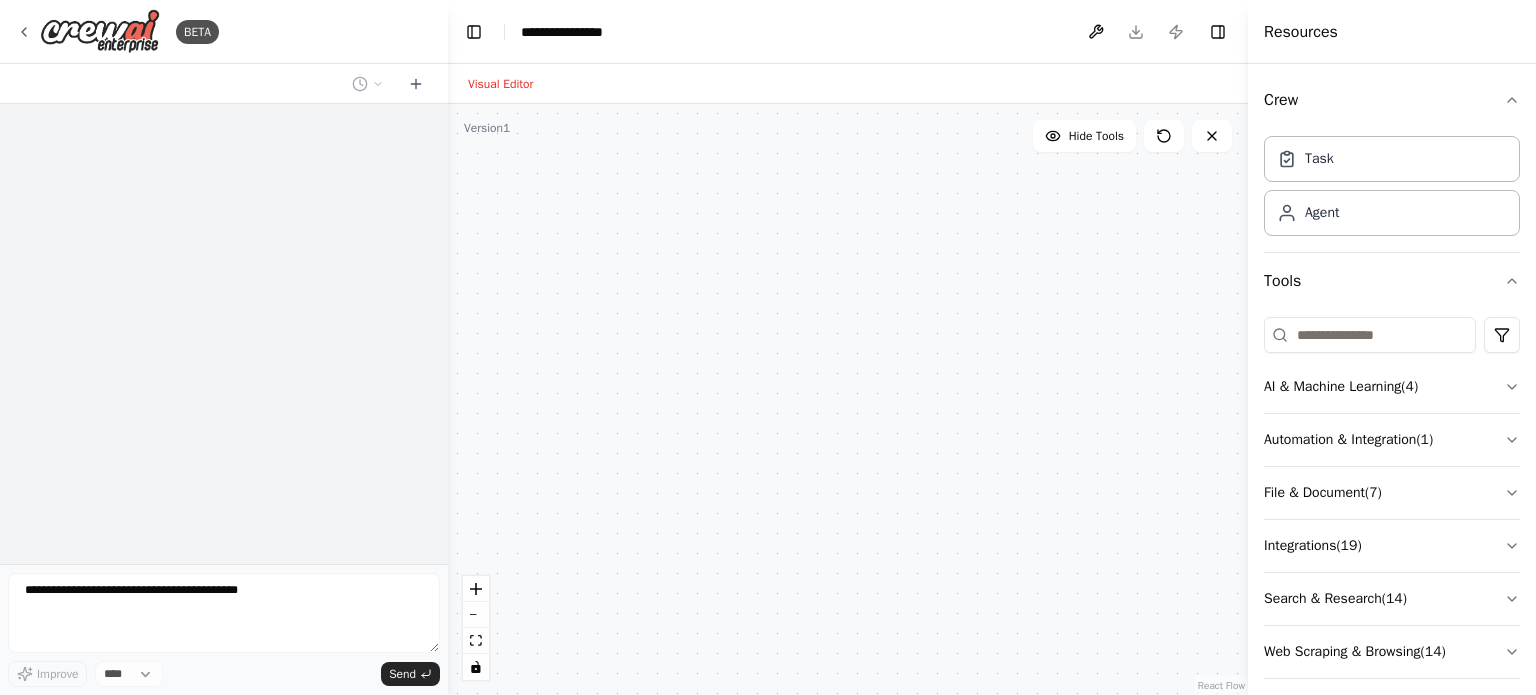 scroll, scrollTop: 0, scrollLeft: 0, axis: both 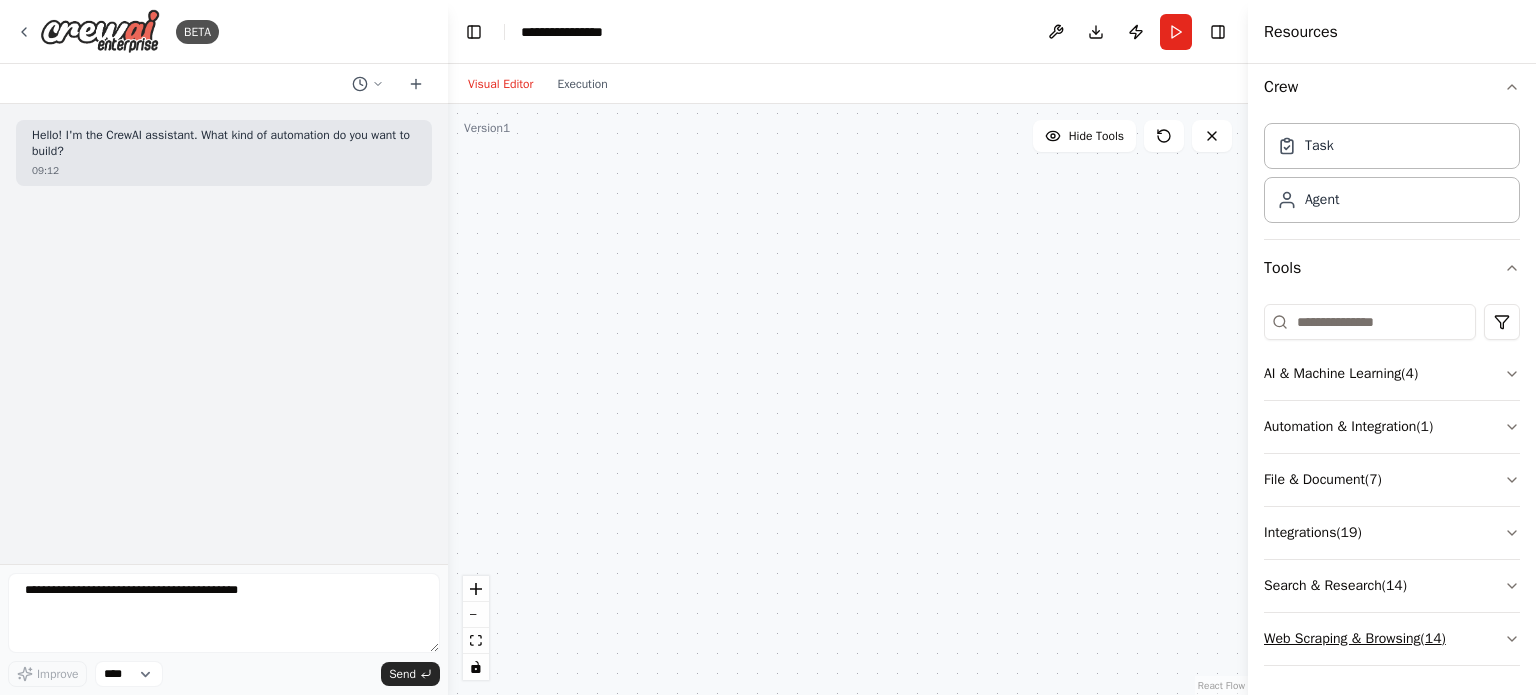 click on "Web Scraping & Browsing  ( 14 )" at bounding box center [1392, 639] 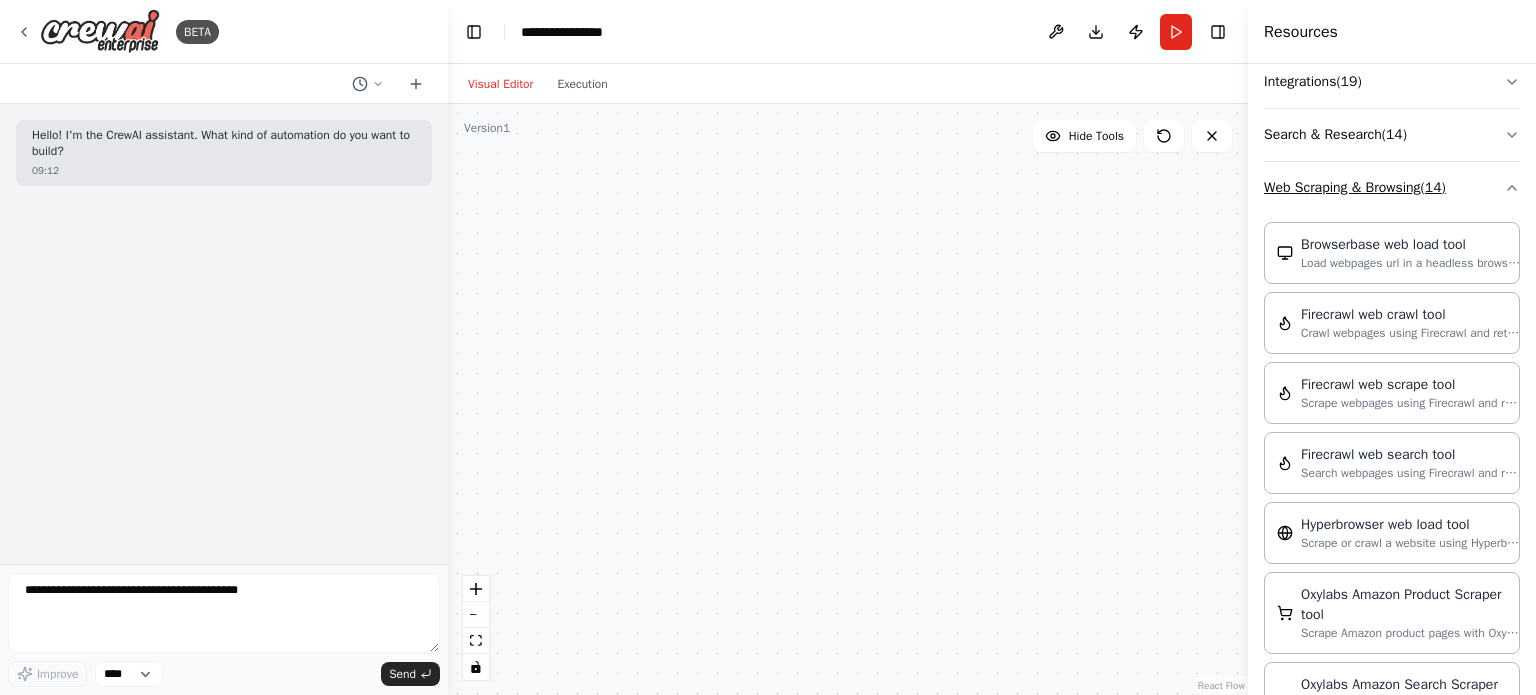 click on "Web Scraping & Browsing  ( 14 )" at bounding box center (1392, 188) 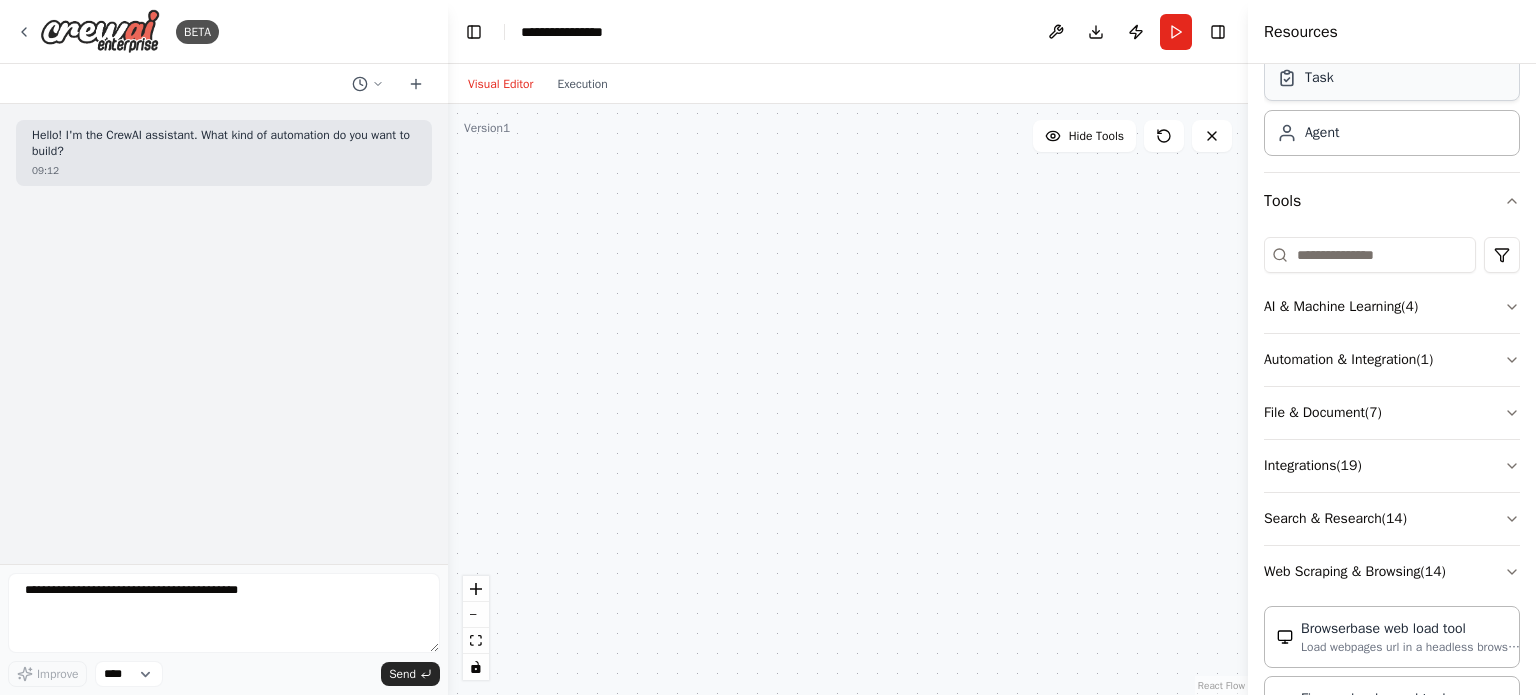 scroll, scrollTop: 13, scrollLeft: 0, axis: vertical 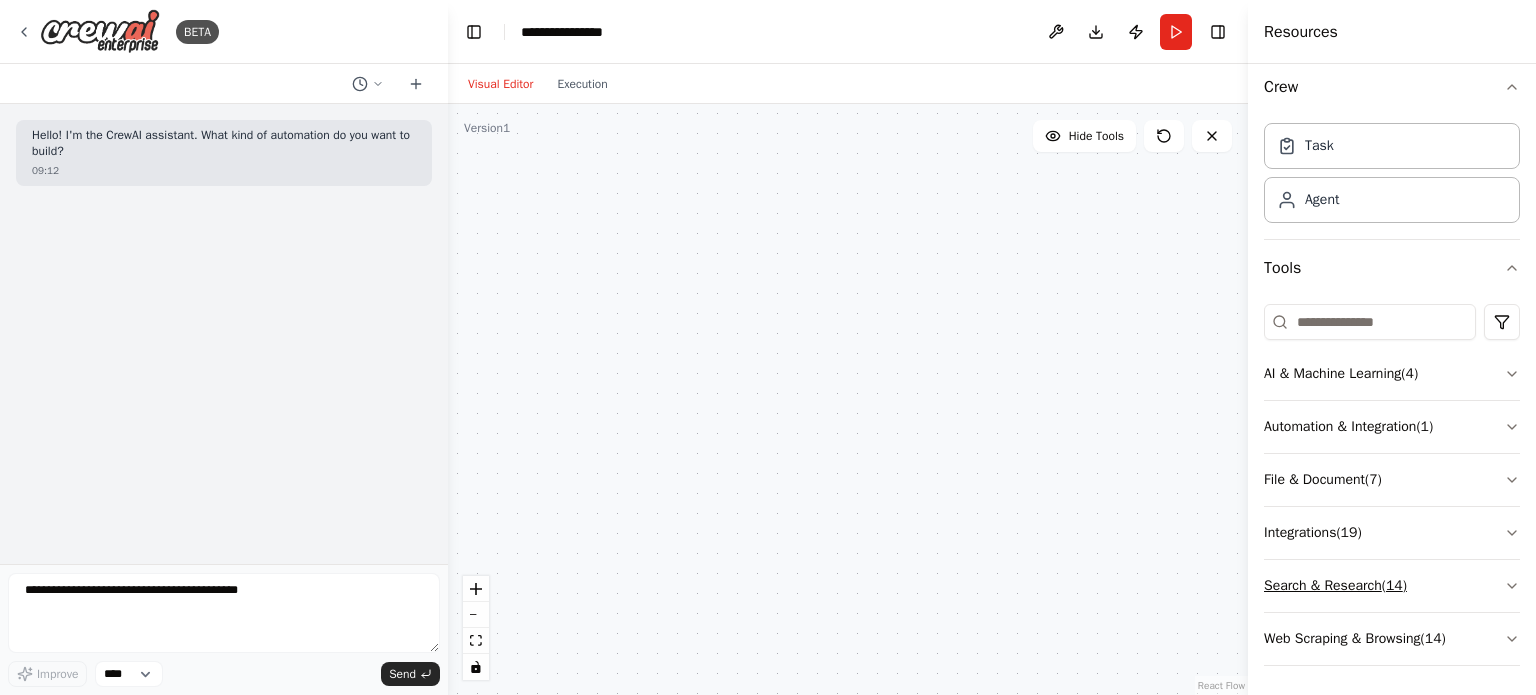 click on "Search & Research  ( 14 )" at bounding box center (1392, 586) 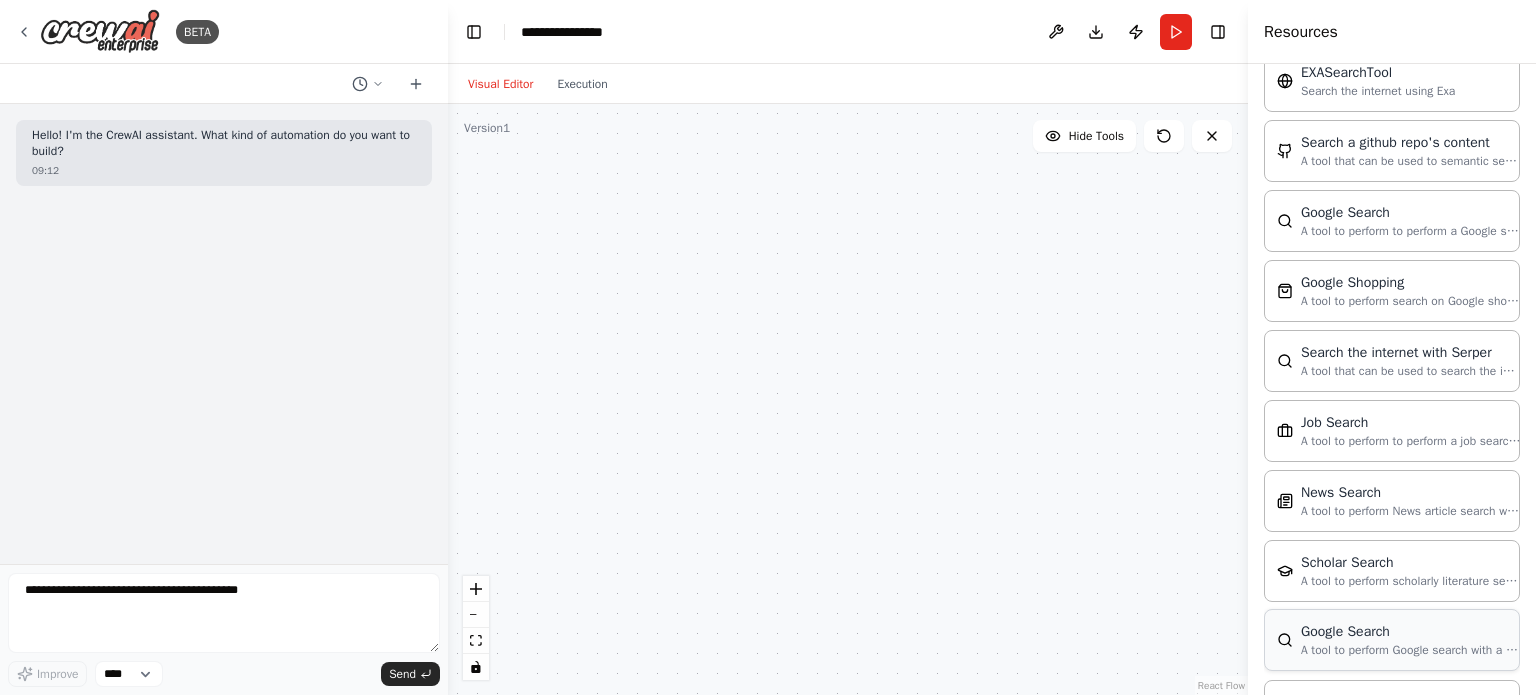 scroll, scrollTop: 813, scrollLeft: 0, axis: vertical 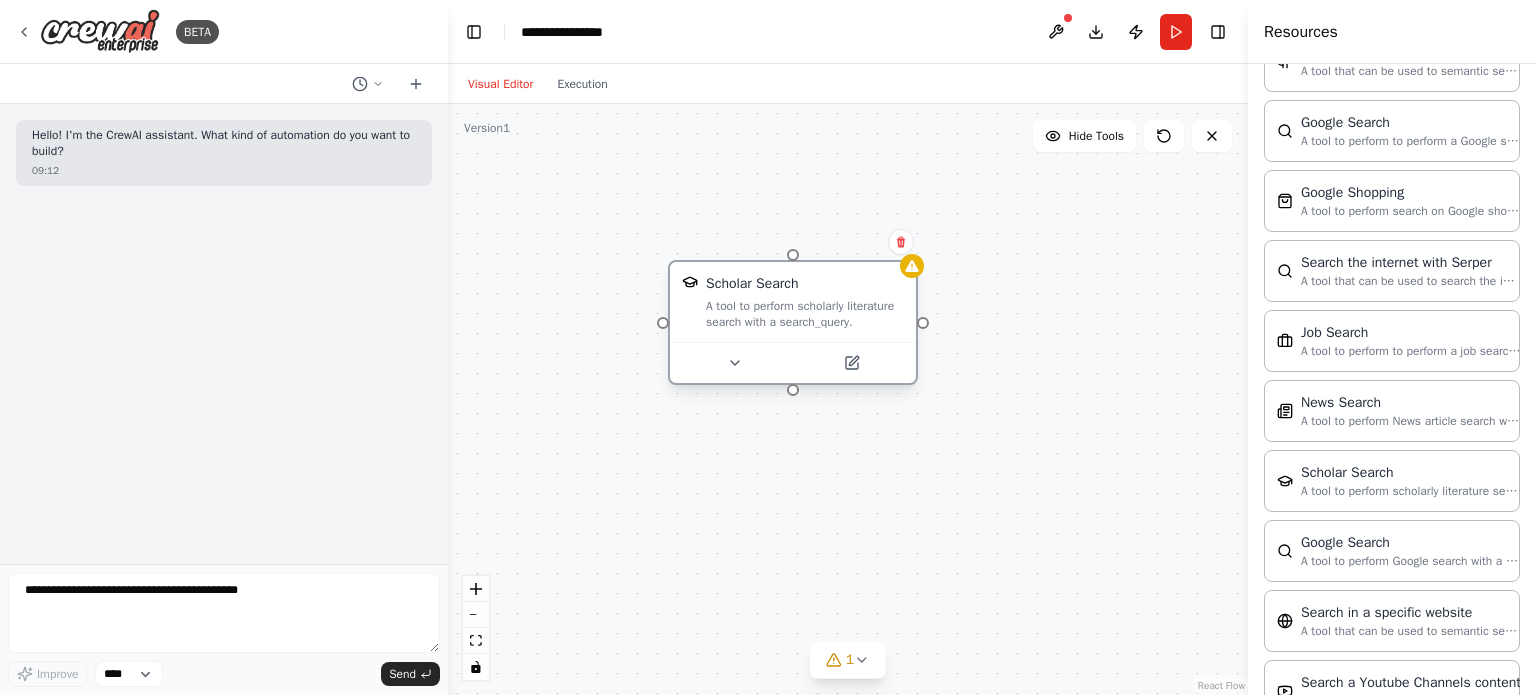 drag, startPoint x: 768, startPoint y: 315, endPoint x: 904, endPoint y: 315, distance: 136 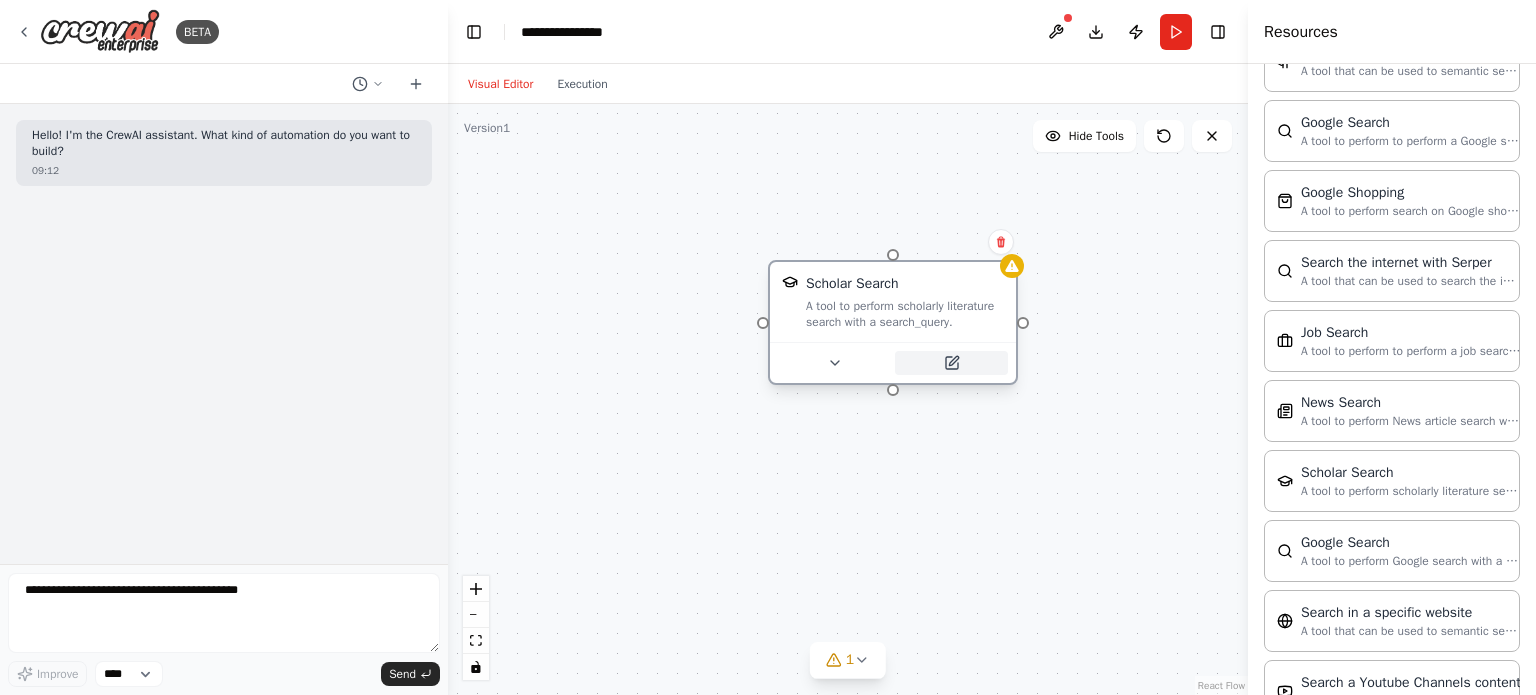 click 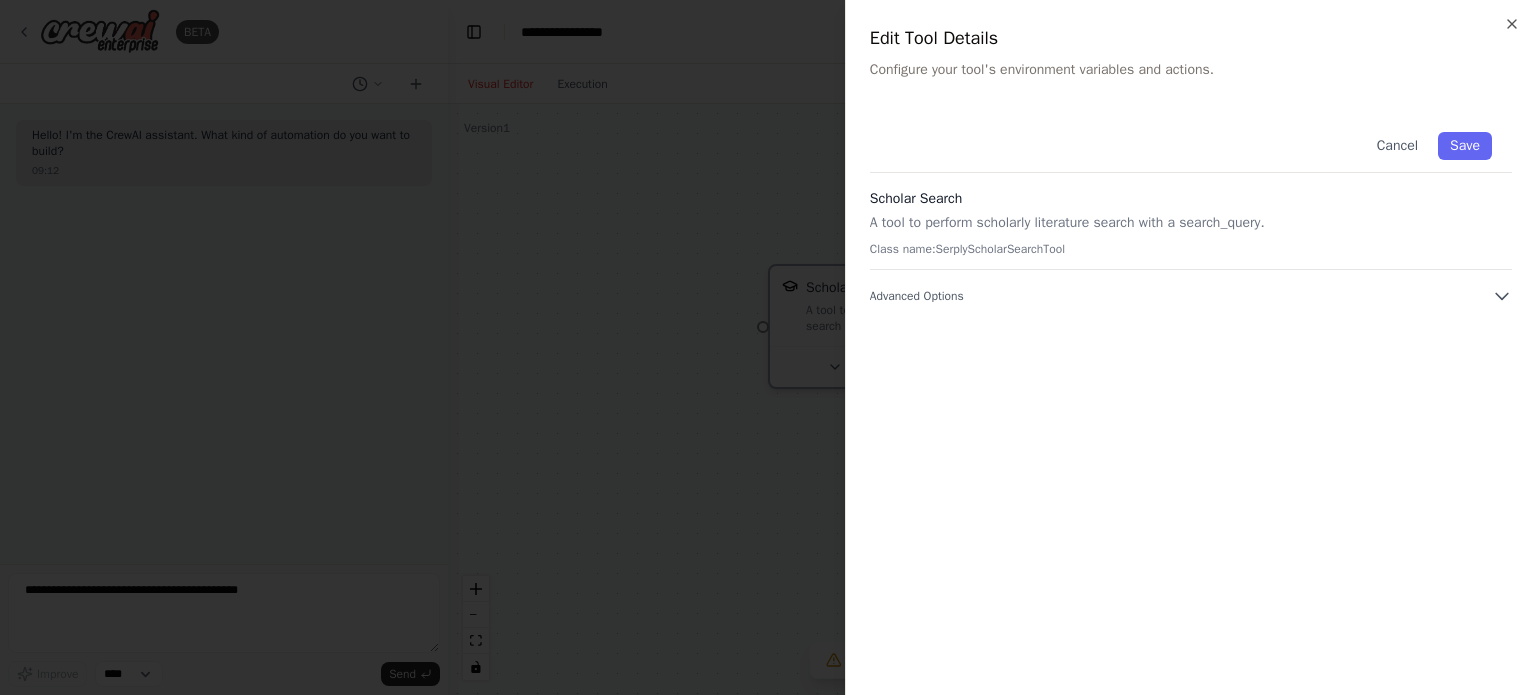 click on "Cancel Save Scholar Search A tool to perform scholarly literature search with a search_query. Class name:  SerplyScholarSearchTool Advanced Options" at bounding box center (1191, 209) 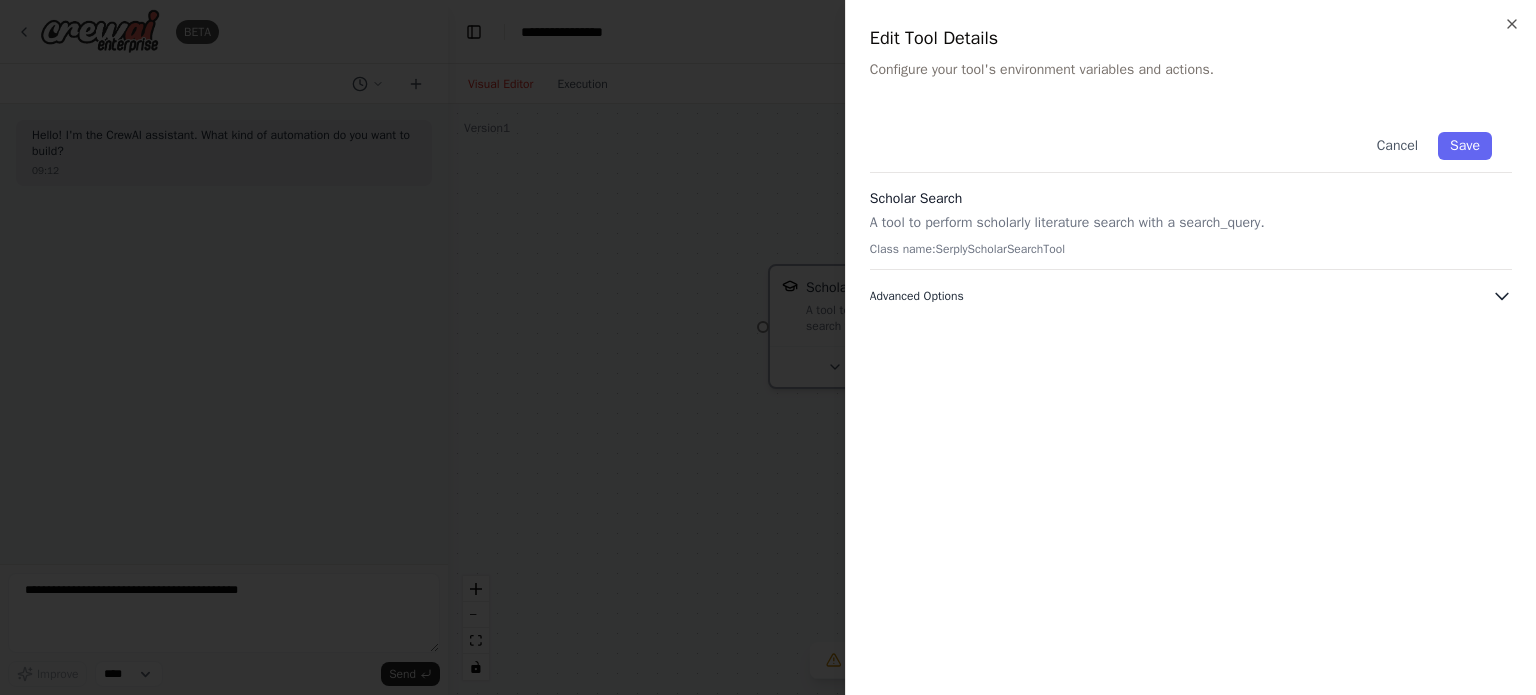 click 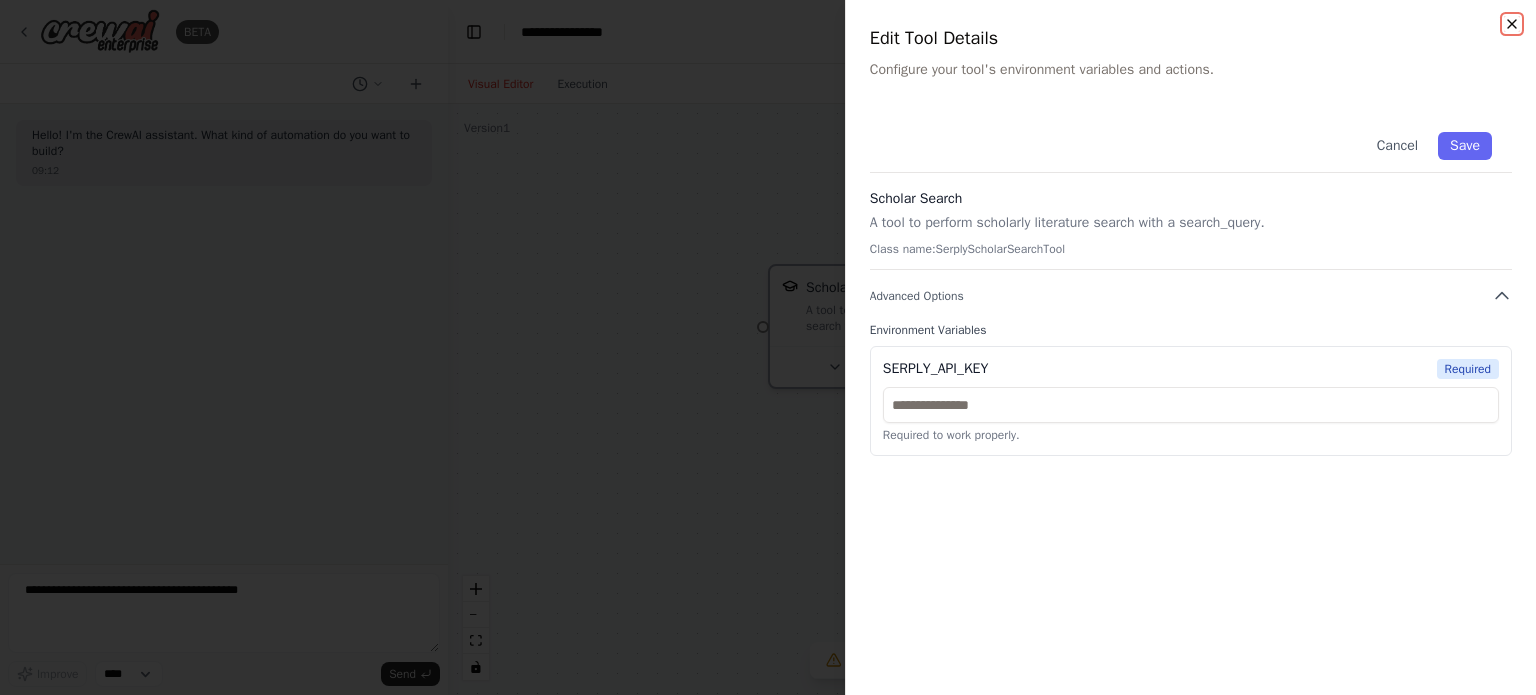 click 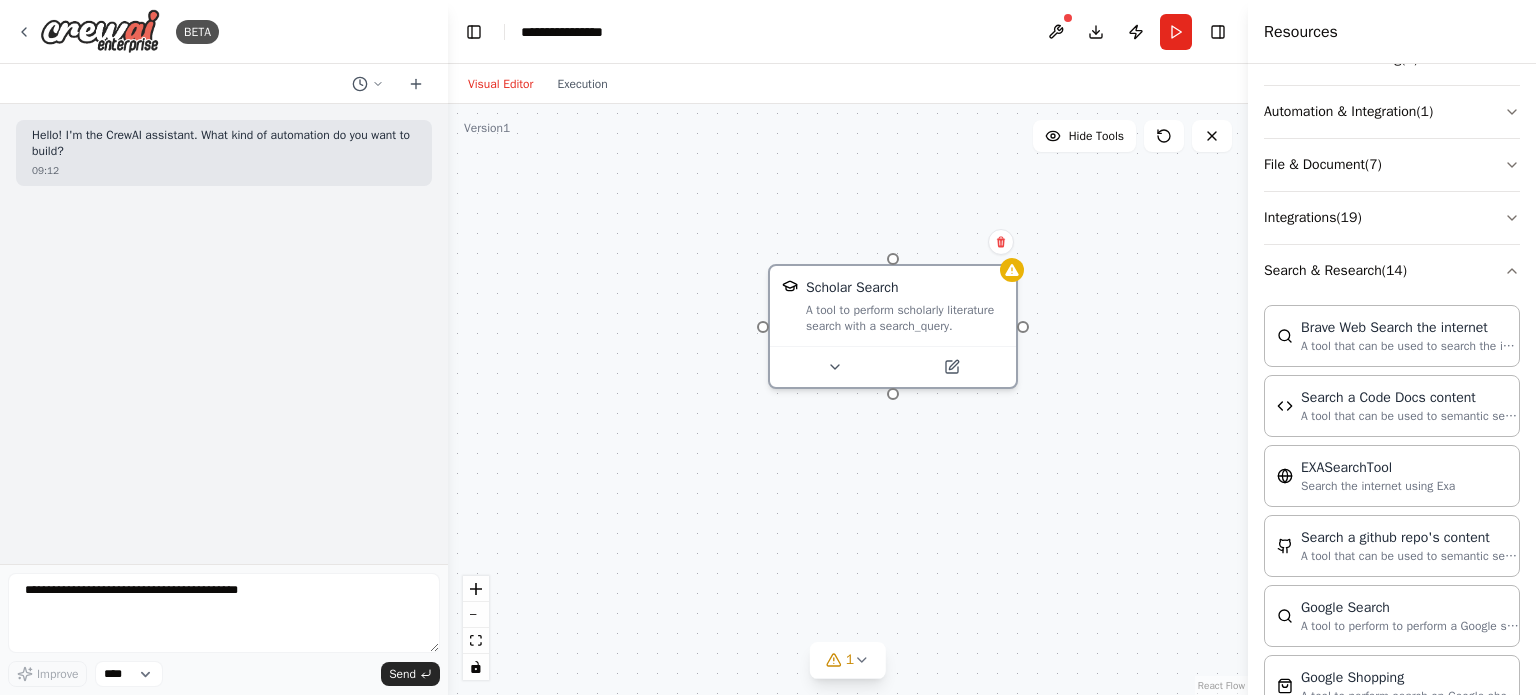 scroll, scrollTop: 324, scrollLeft: 0, axis: vertical 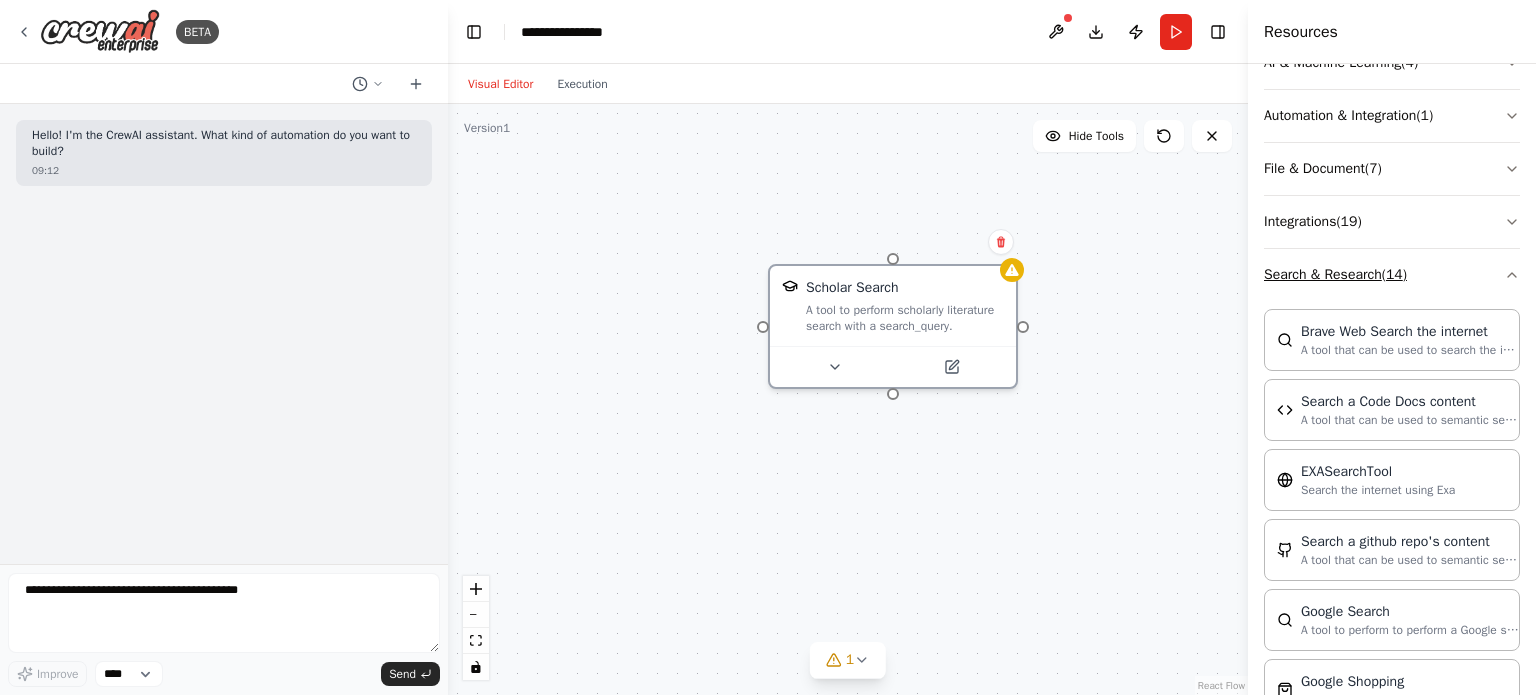 click on "Search & Research  ( 14 )" at bounding box center (1392, 275) 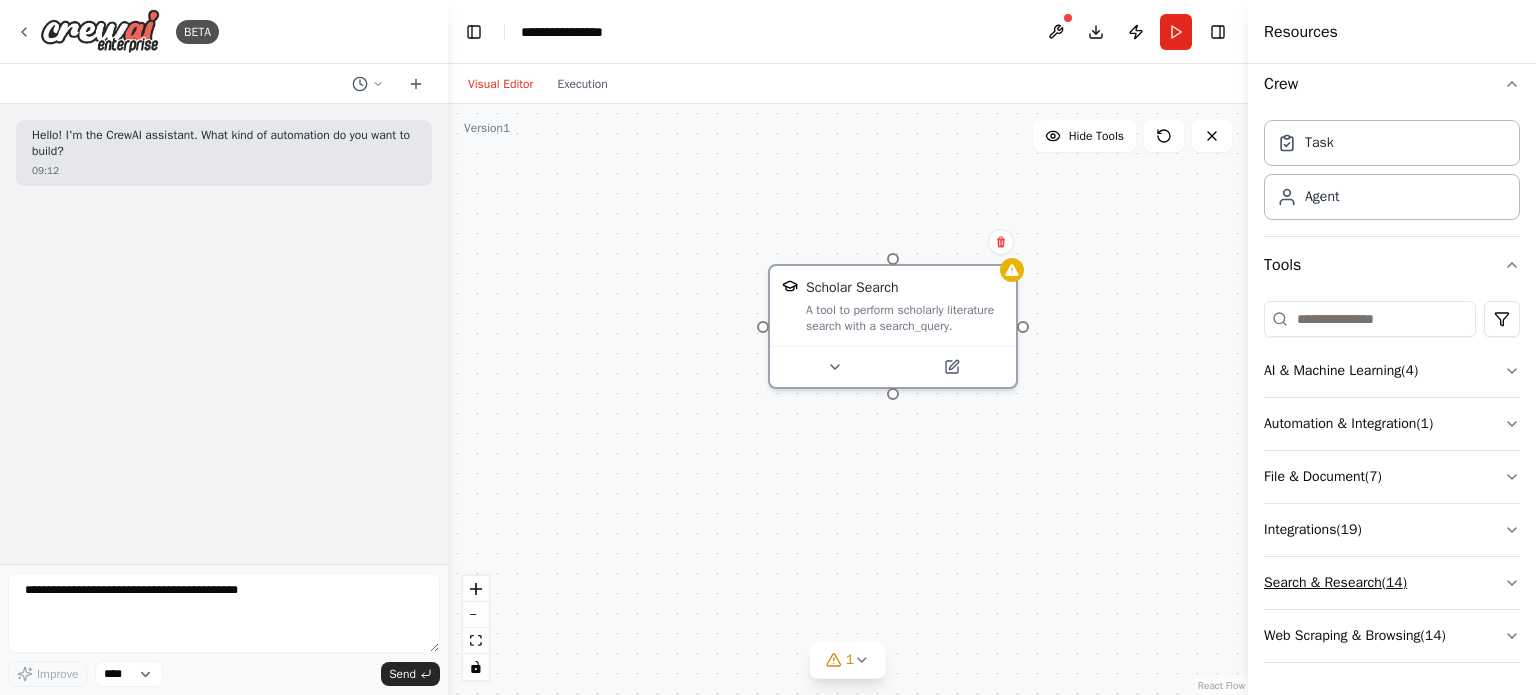 scroll, scrollTop: 13, scrollLeft: 0, axis: vertical 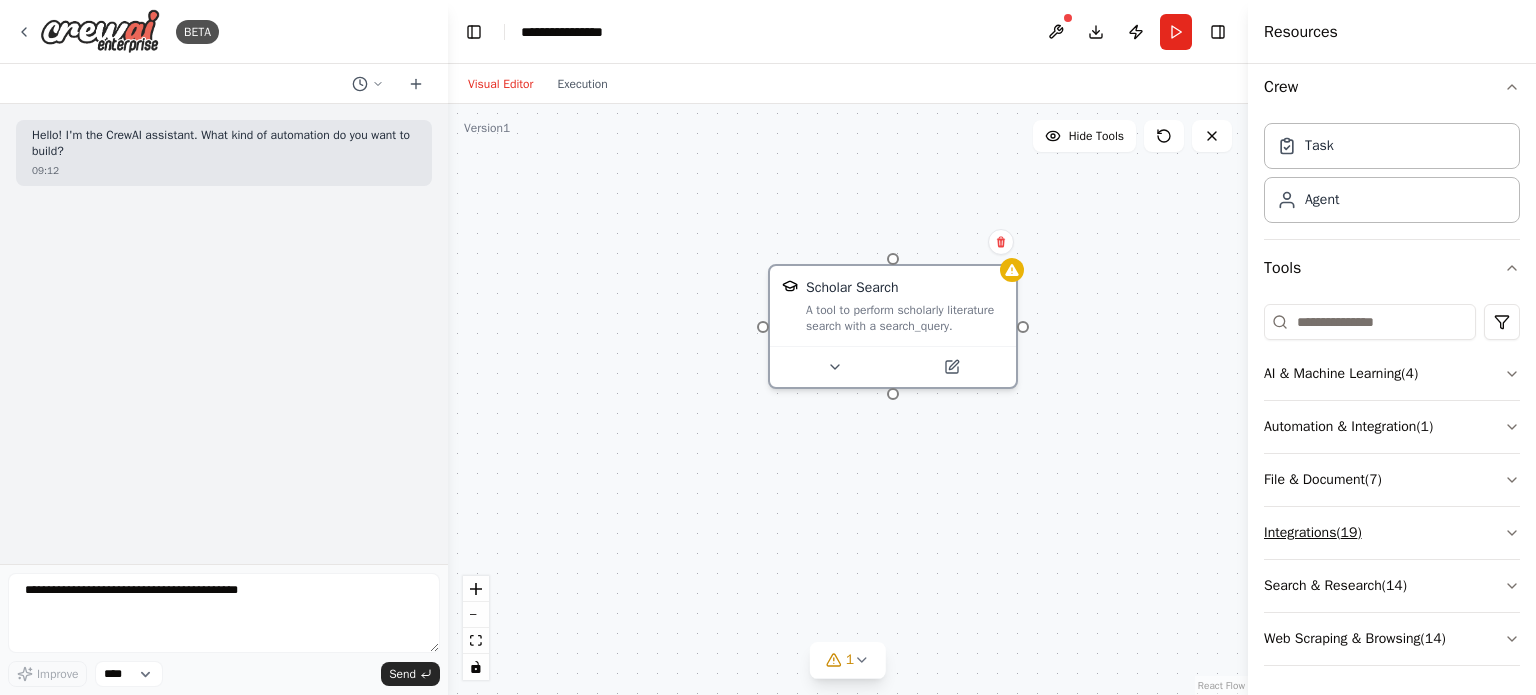 click on "Integrations  ( 19 )" at bounding box center (1392, 533) 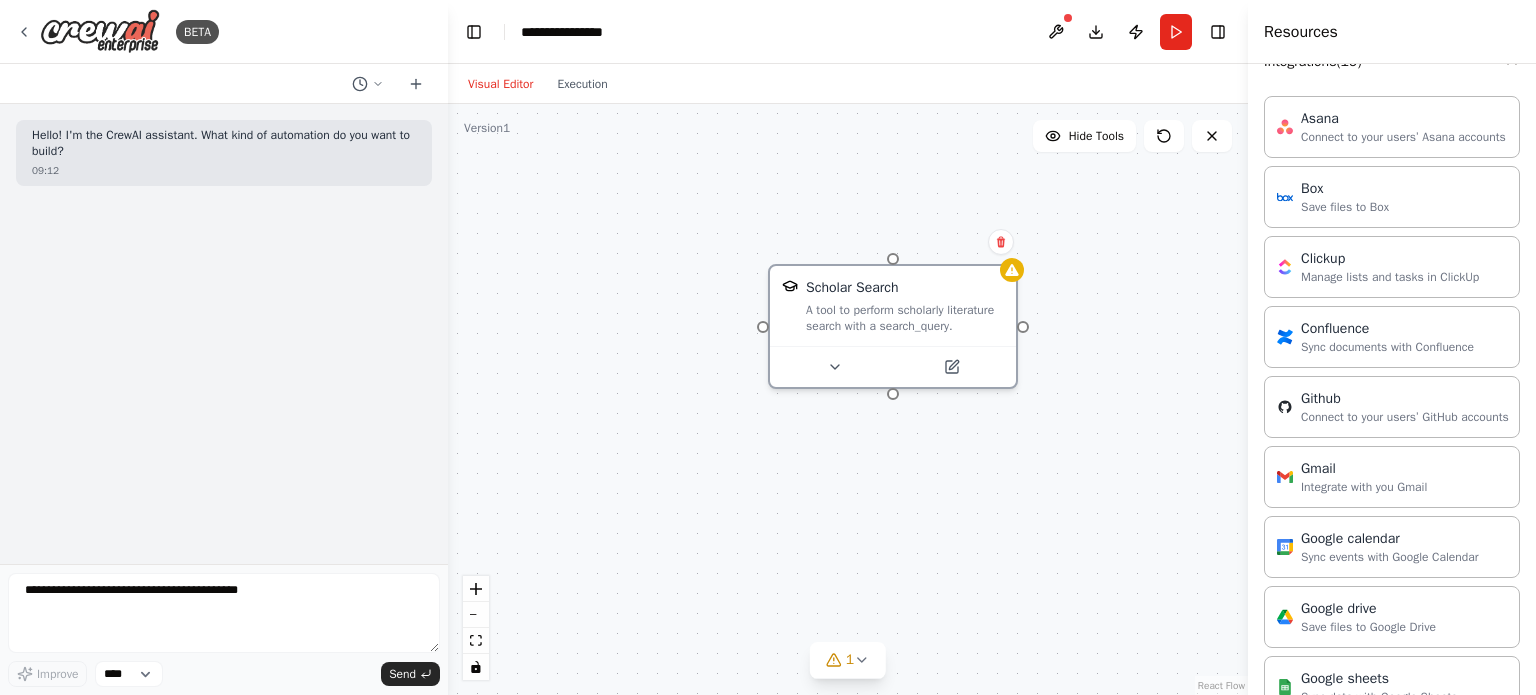 scroll, scrollTop: 452, scrollLeft: 0, axis: vertical 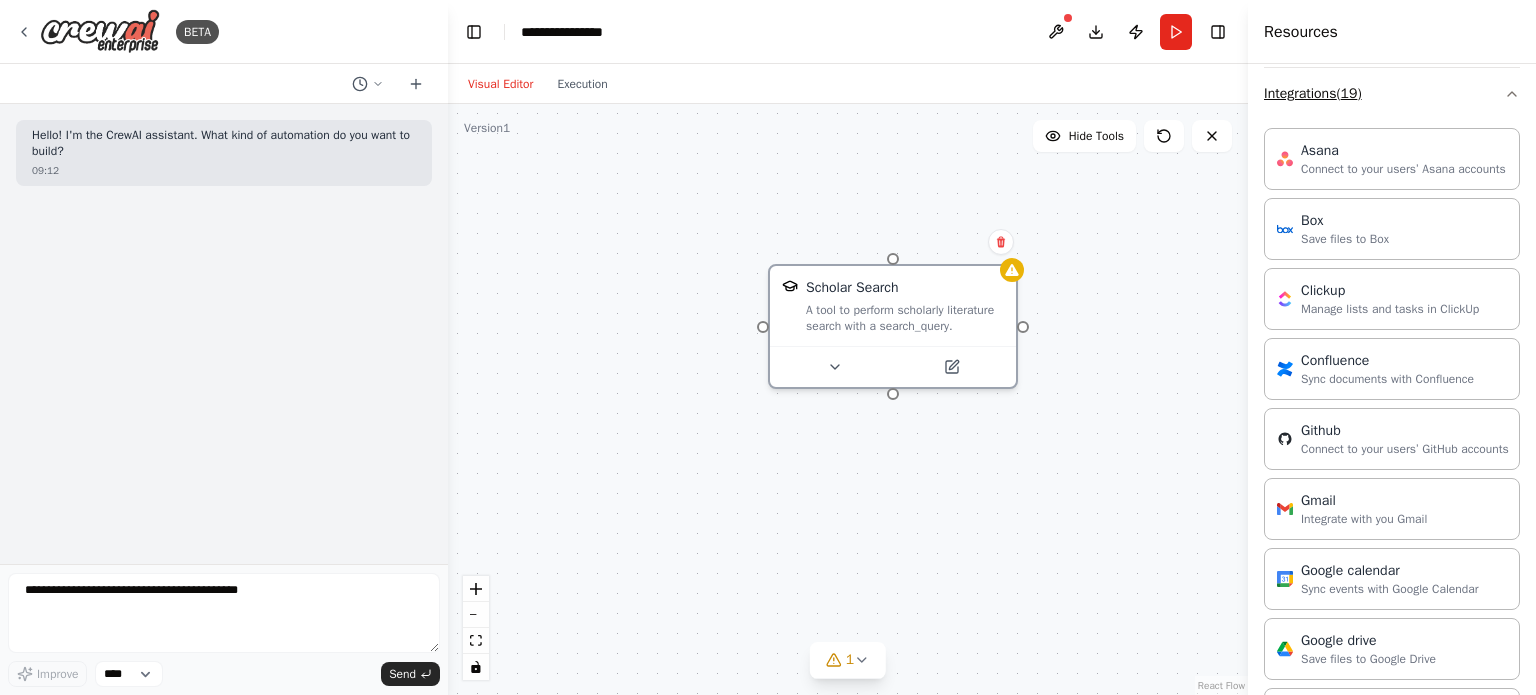 click on "Integrations  ( 19 )" at bounding box center [1392, 94] 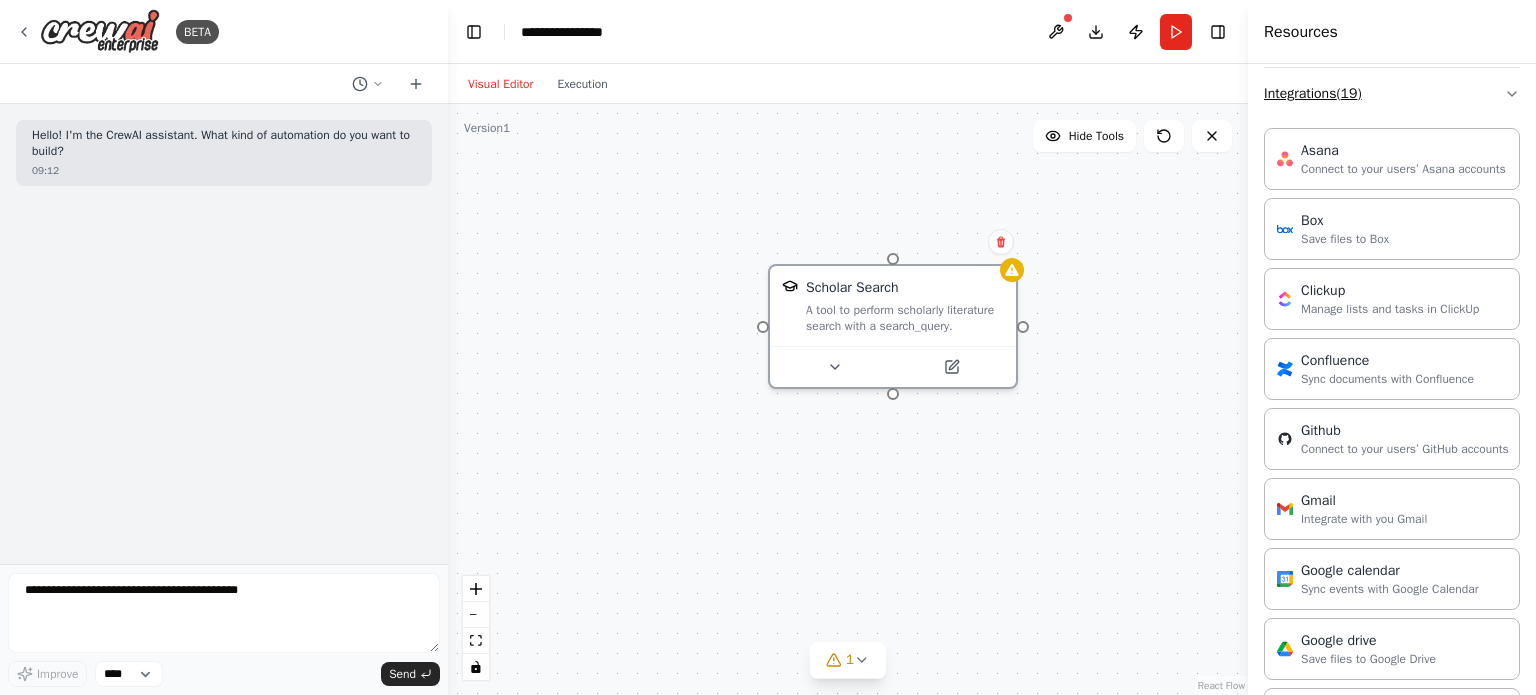 scroll, scrollTop: 13, scrollLeft: 0, axis: vertical 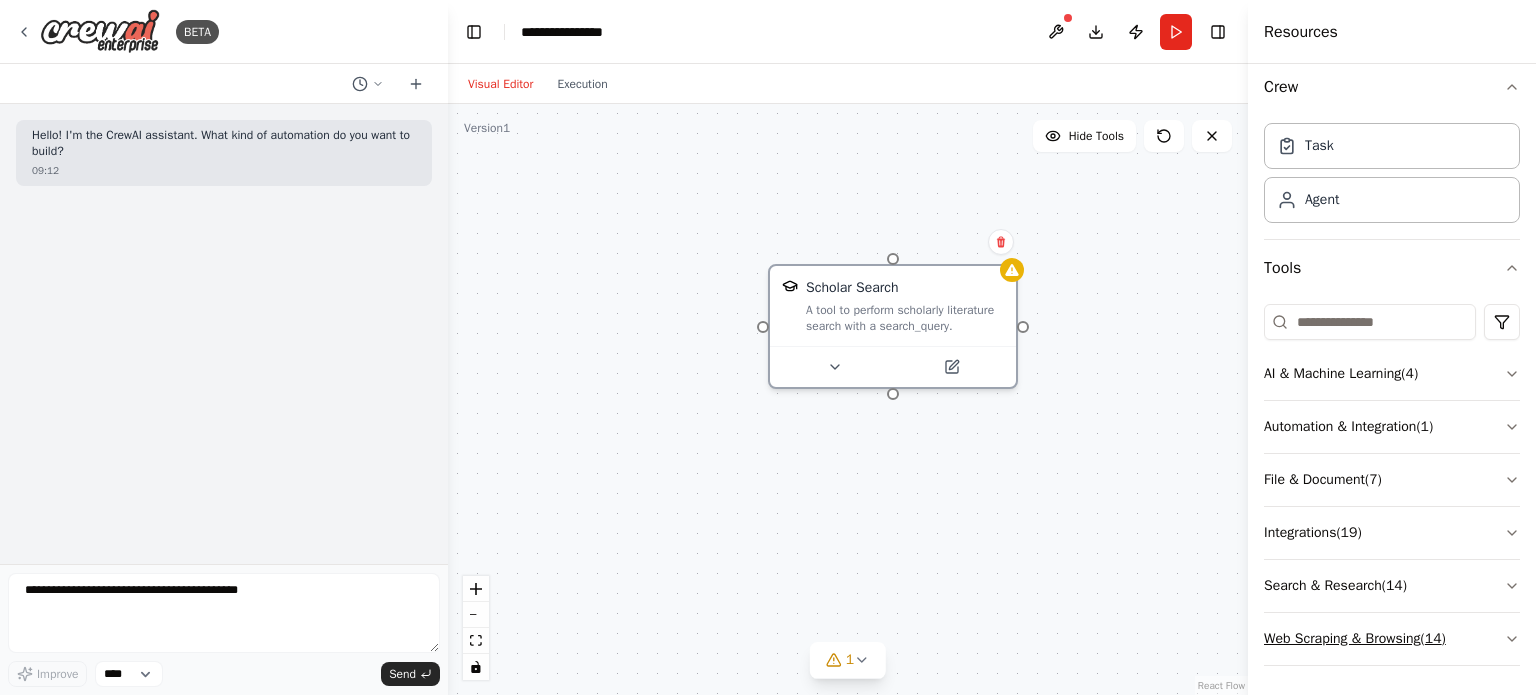 click on "Web Scraping & Browsing  ( 14 )" at bounding box center [1392, 639] 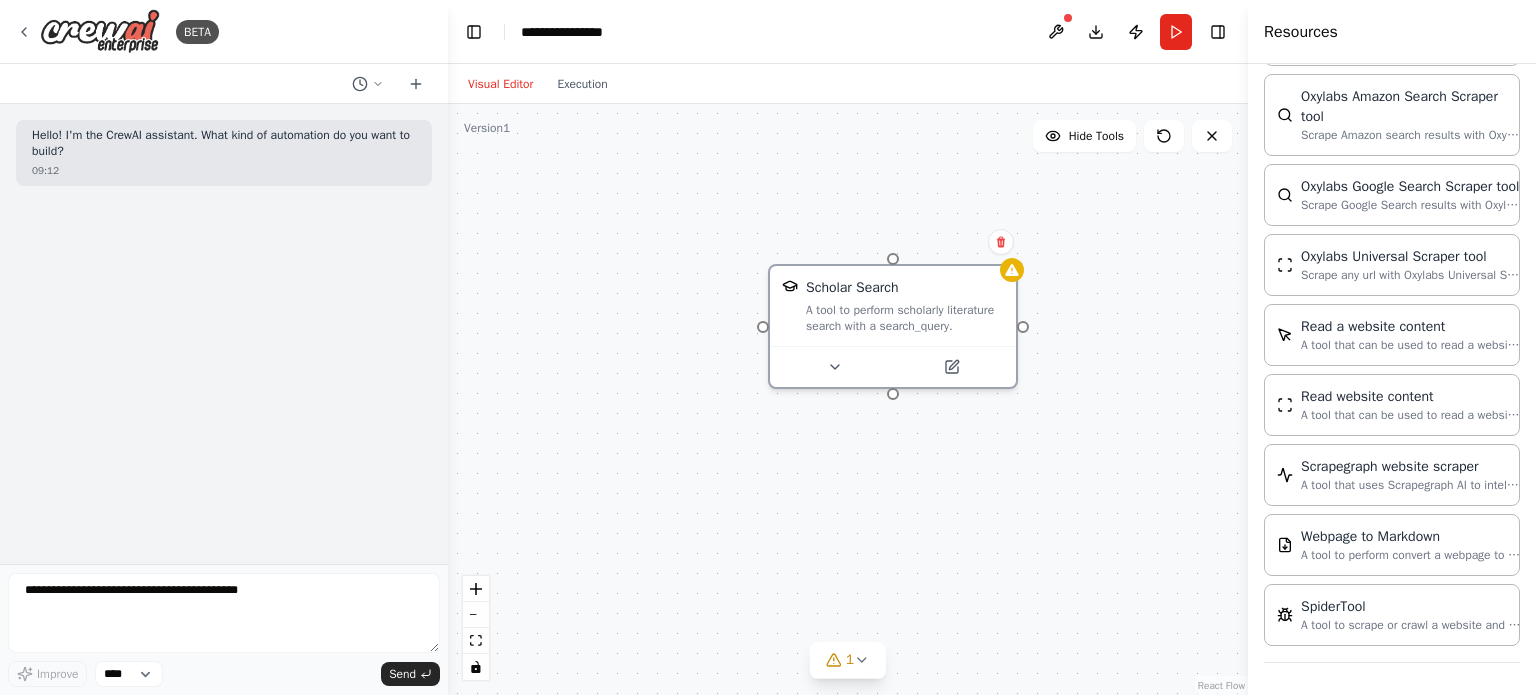 scroll, scrollTop: 1064, scrollLeft: 0, axis: vertical 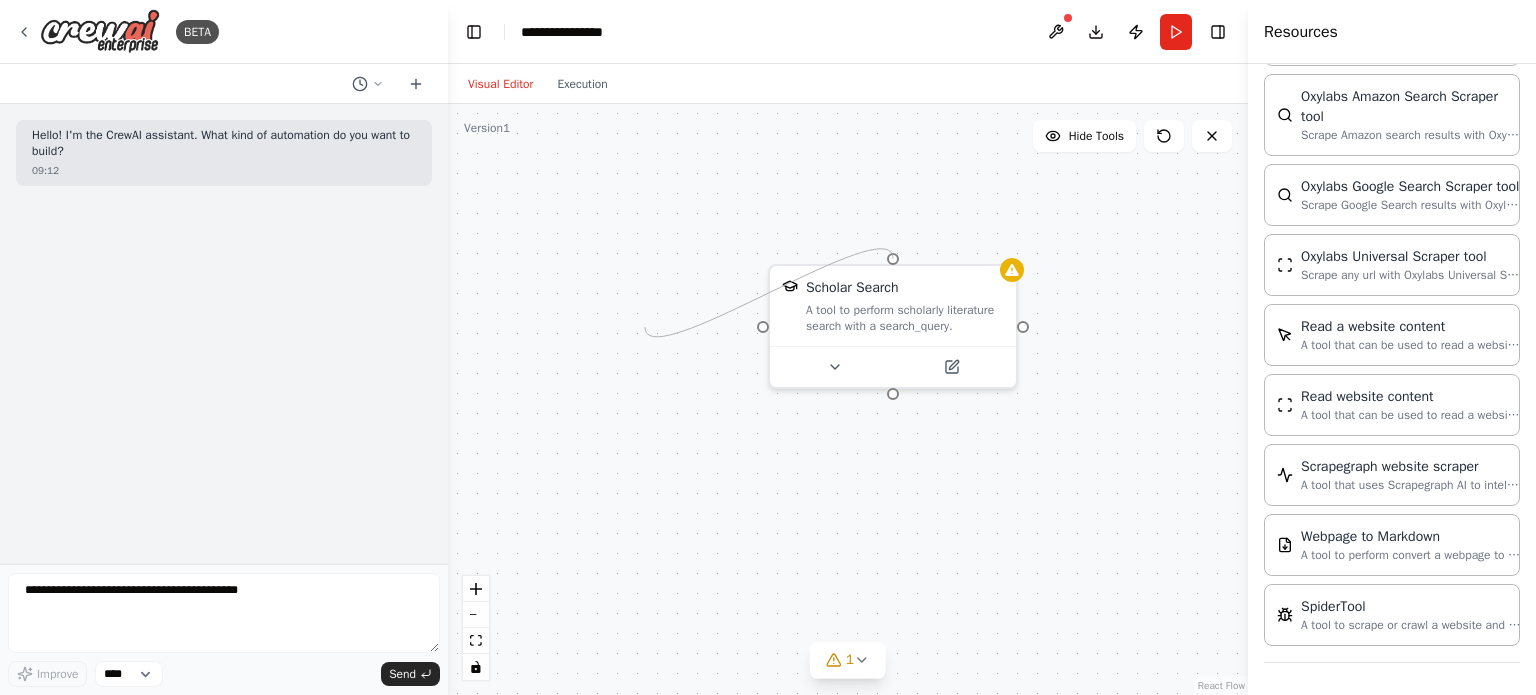 drag, startPoint x: 761, startPoint y: 327, endPoint x: 645, endPoint y: 327, distance: 116 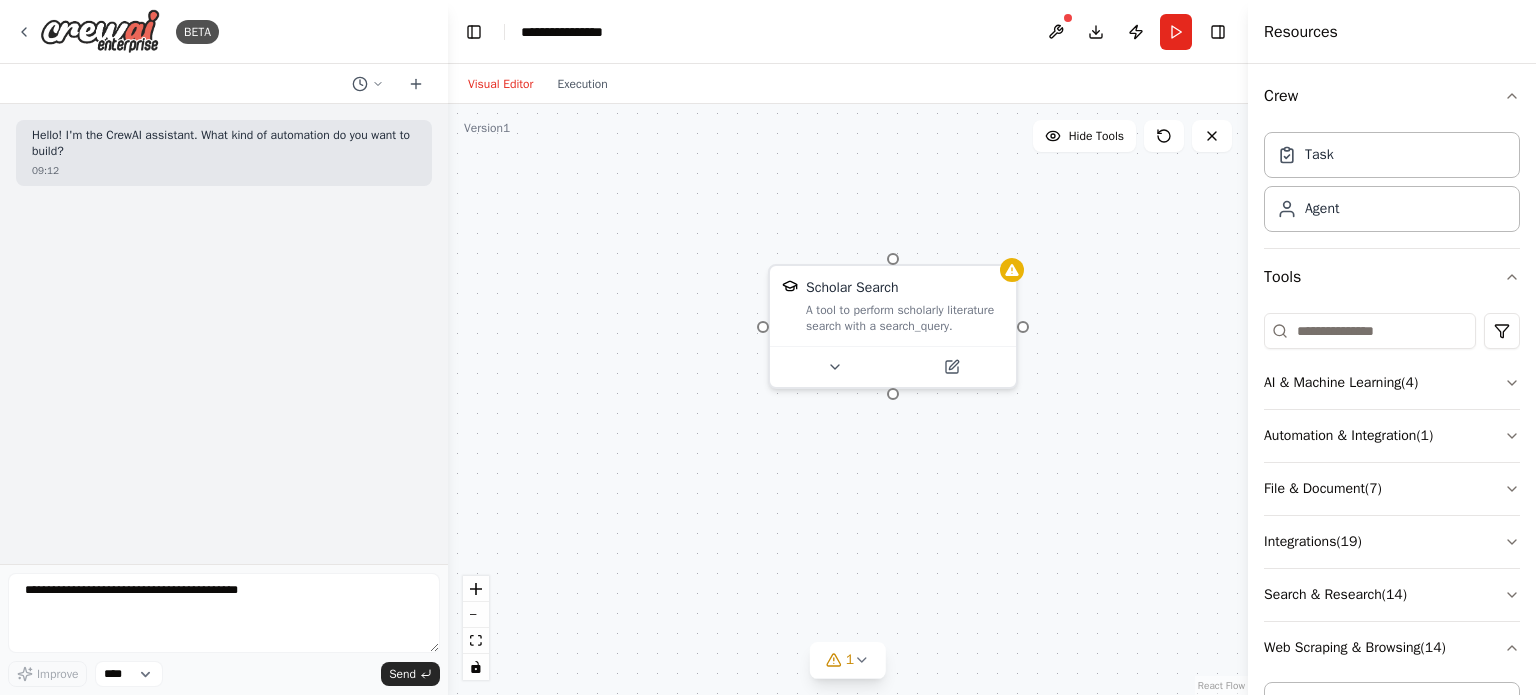 scroll, scrollTop: 0, scrollLeft: 0, axis: both 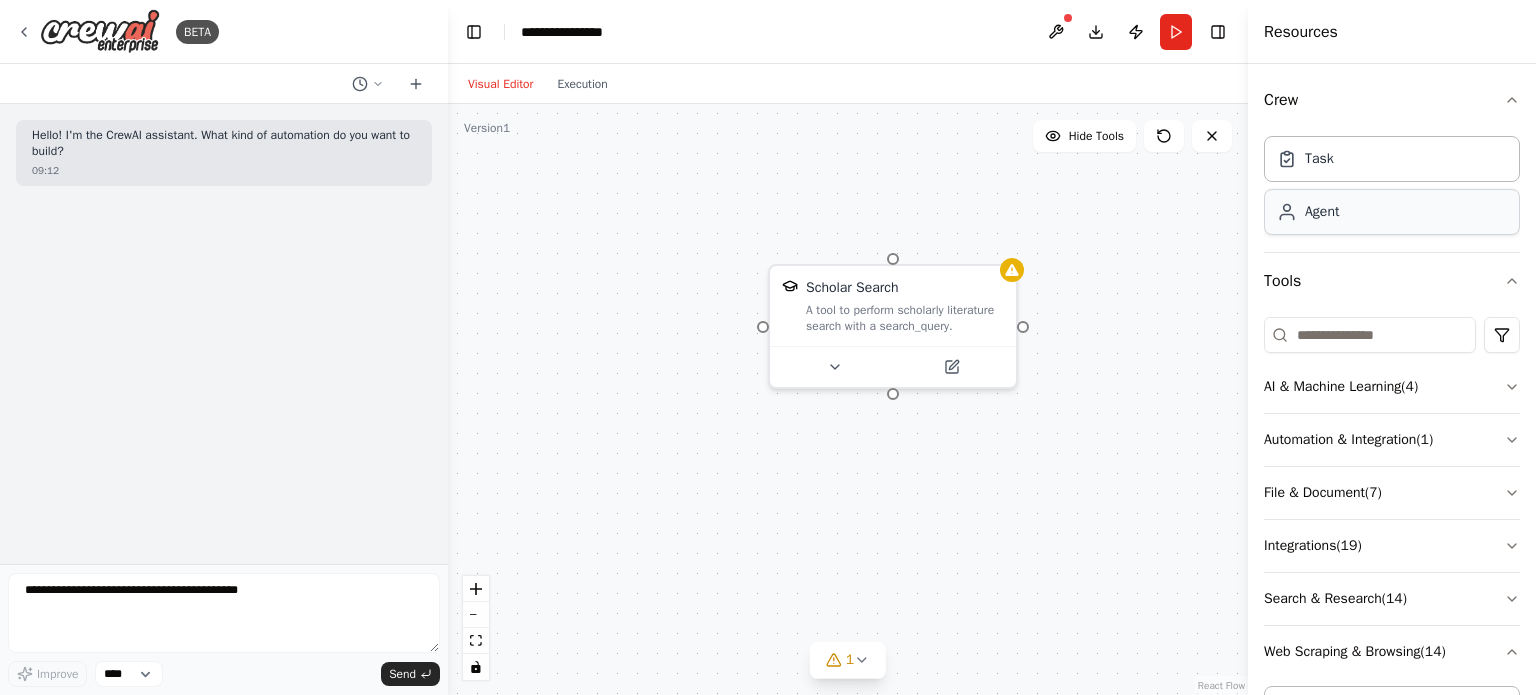 click on "Agent" at bounding box center [1322, 212] 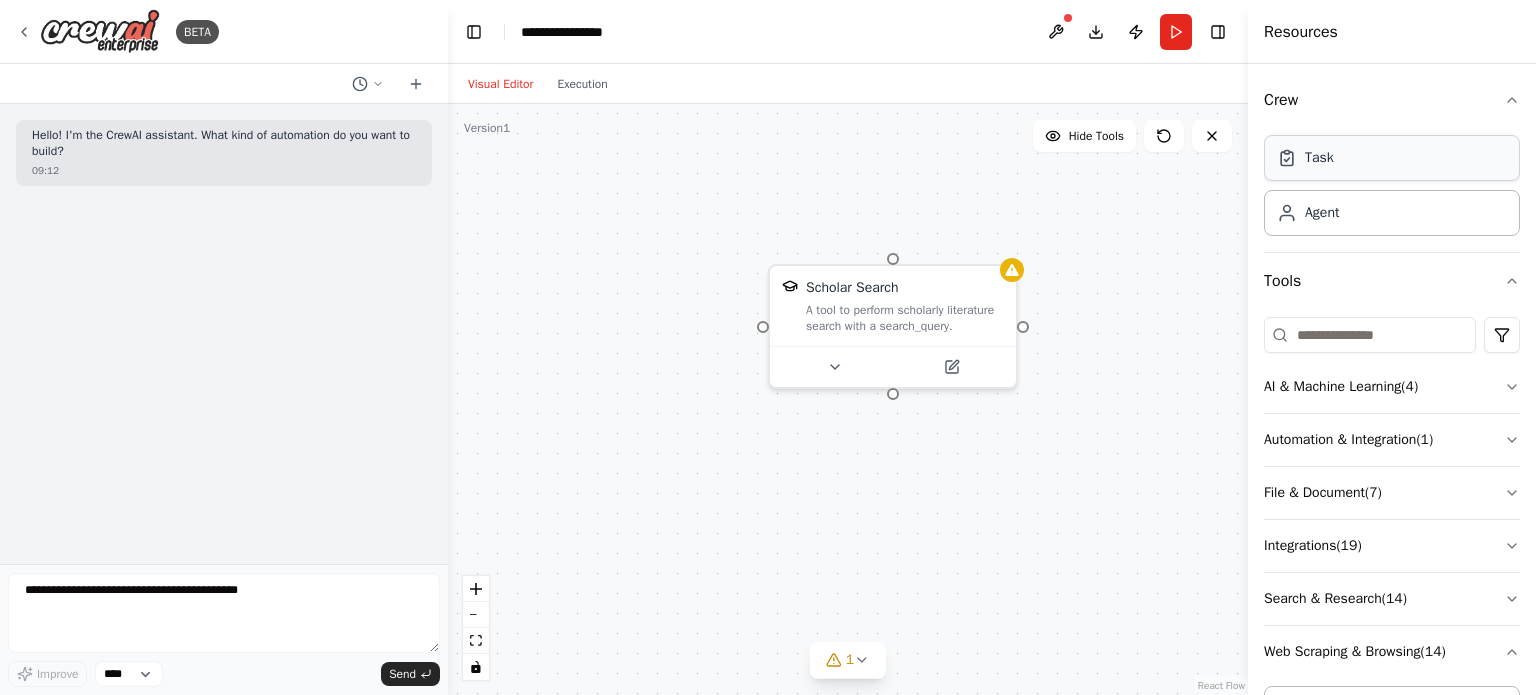 click on "Task" at bounding box center [1392, 158] 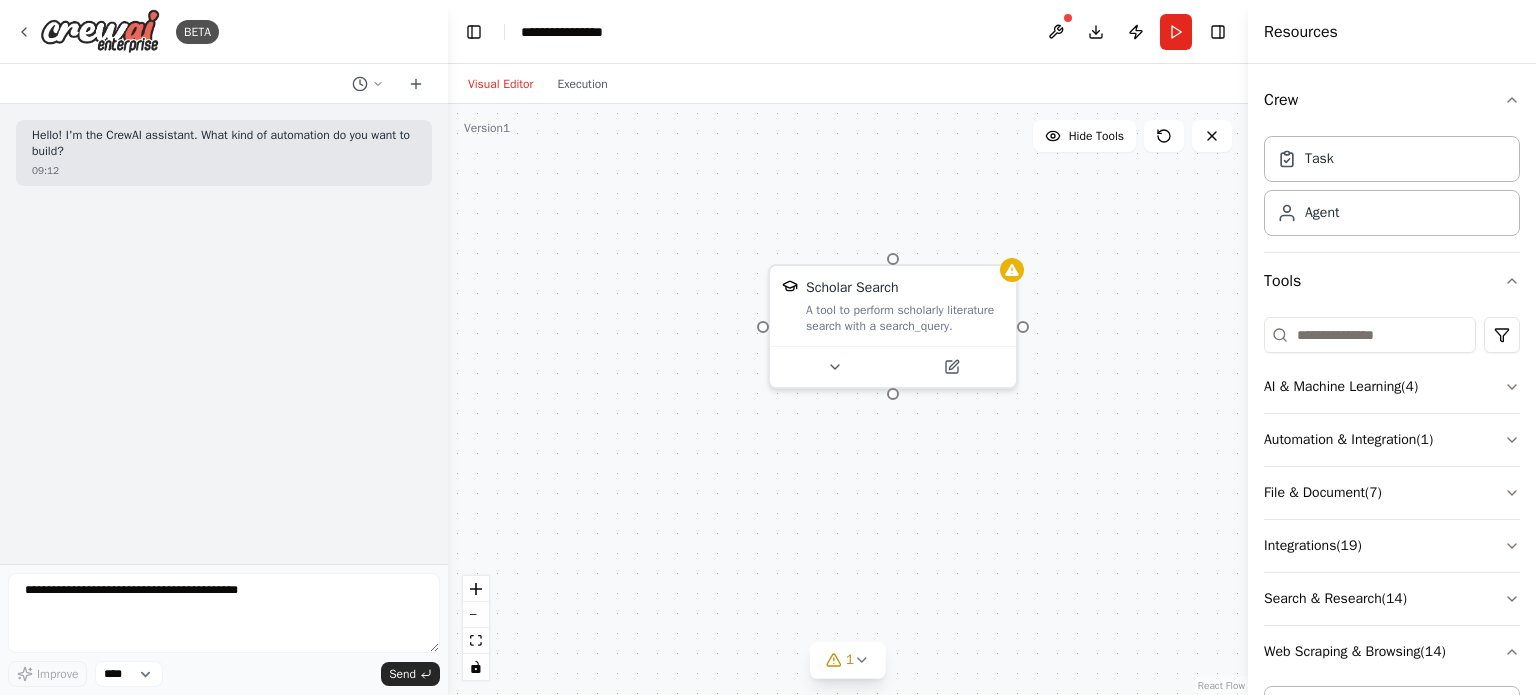 drag, startPoint x: 1316, startPoint y: 170, endPoint x: 703, endPoint y: 193, distance: 613.43134 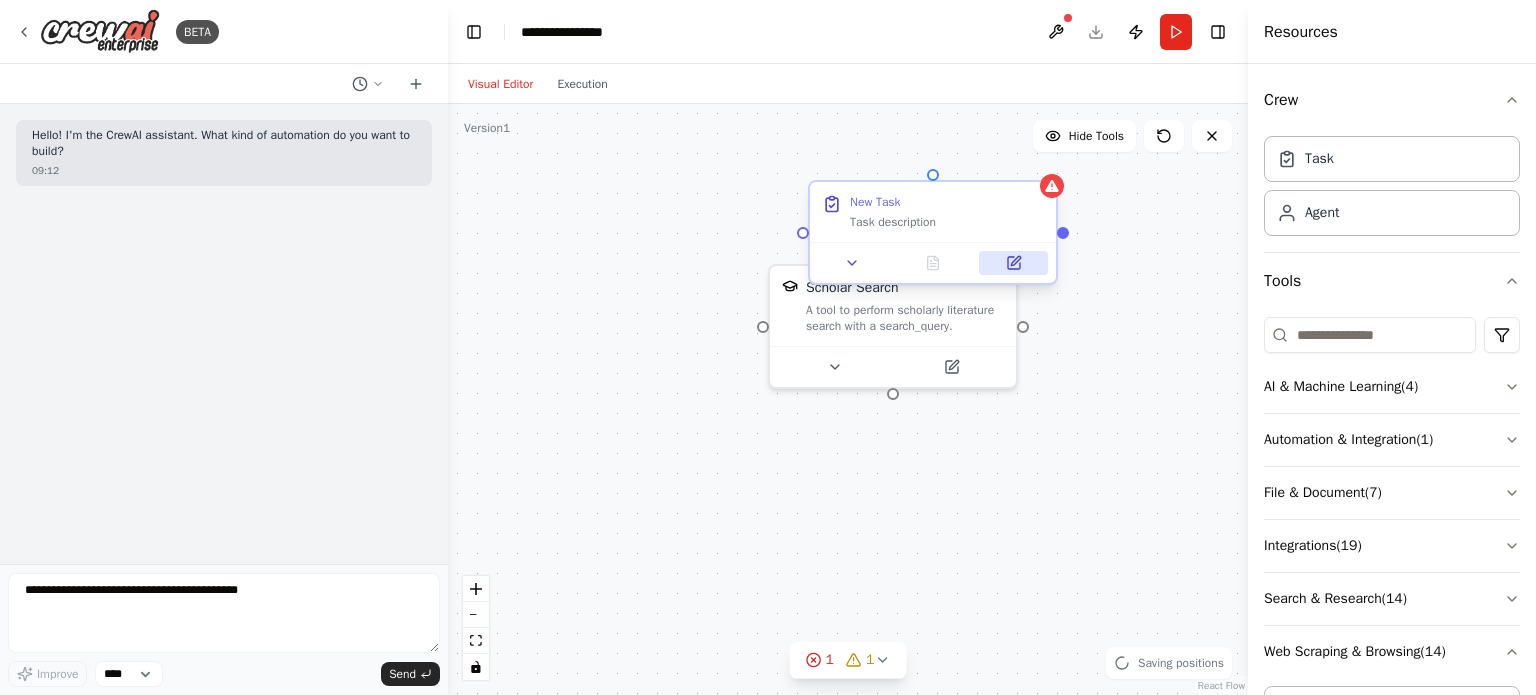 click 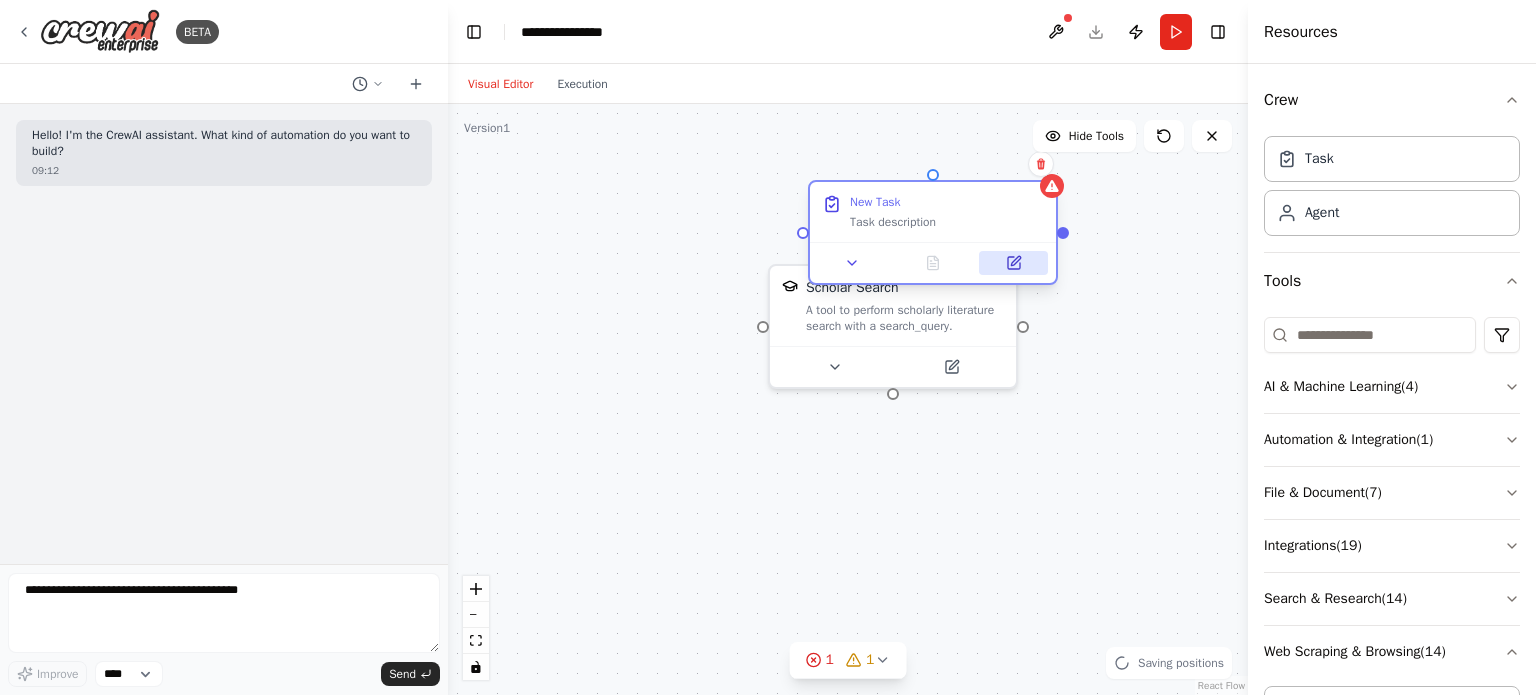 click at bounding box center (1013, 263) 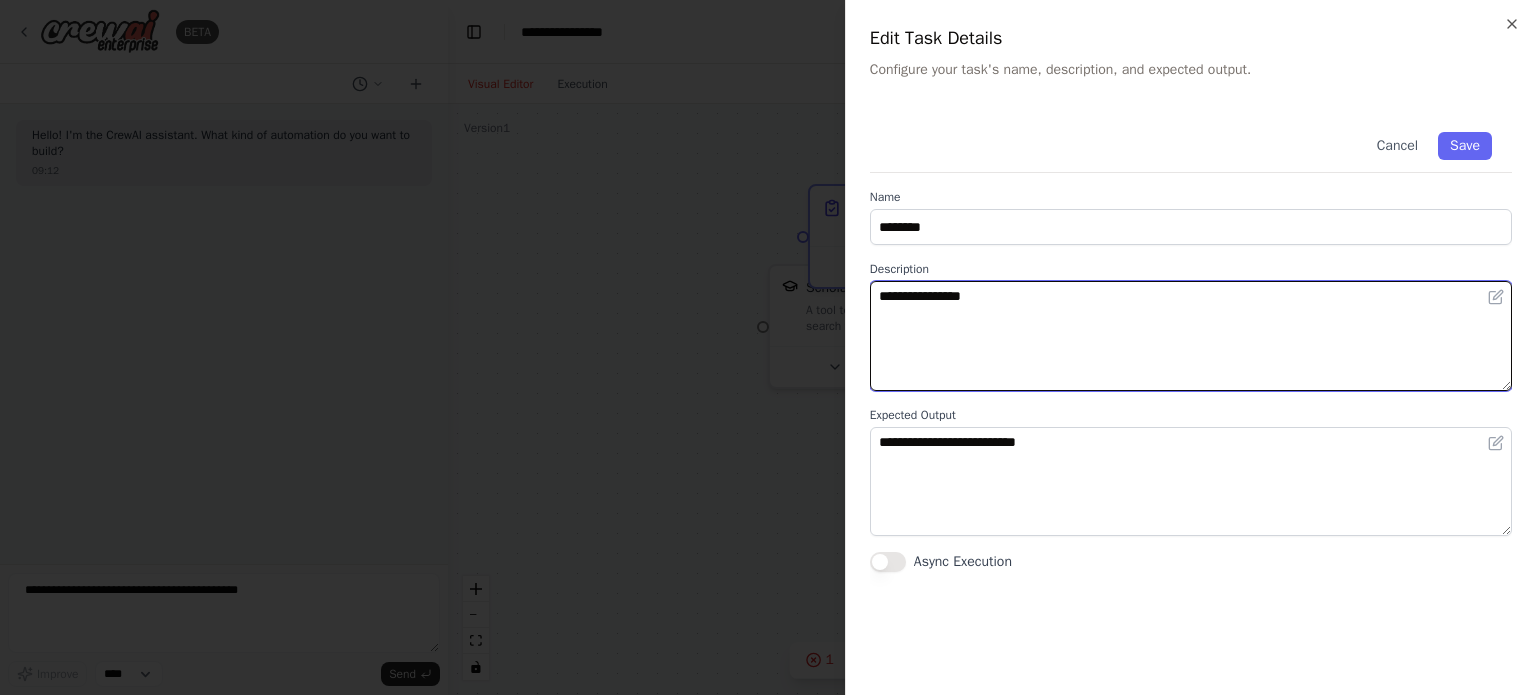 drag, startPoint x: 991, startPoint y: 299, endPoint x: 955, endPoint y: 311, distance: 37.94733 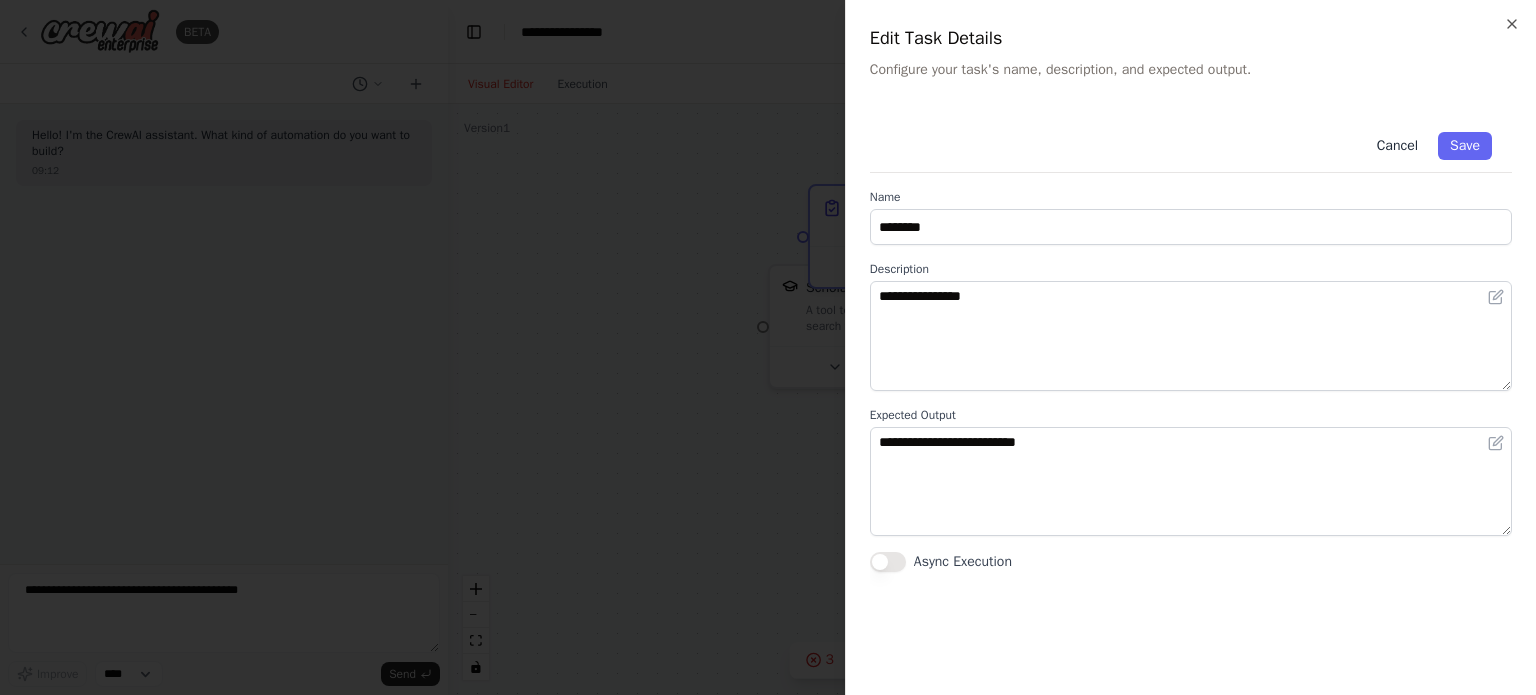 click on "Cancel" at bounding box center (1397, 146) 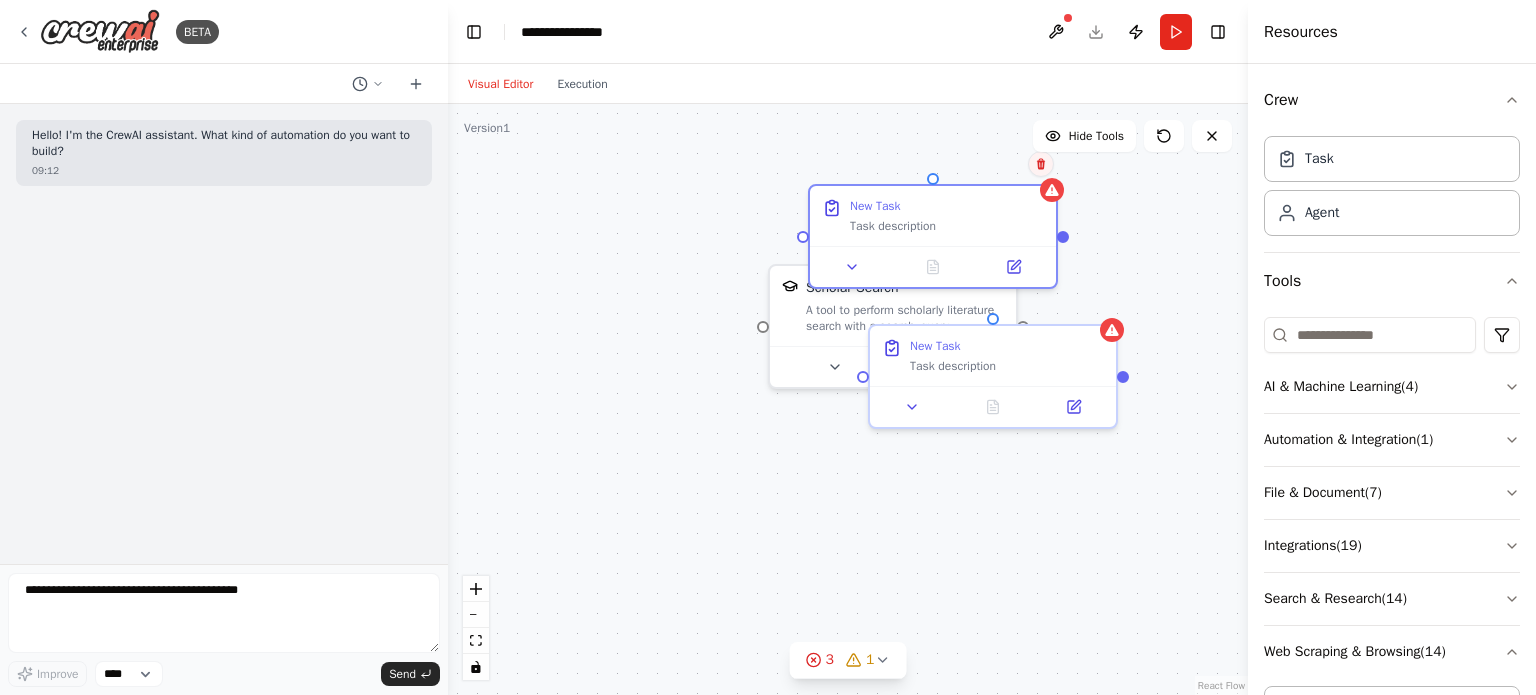click at bounding box center (1041, 164) 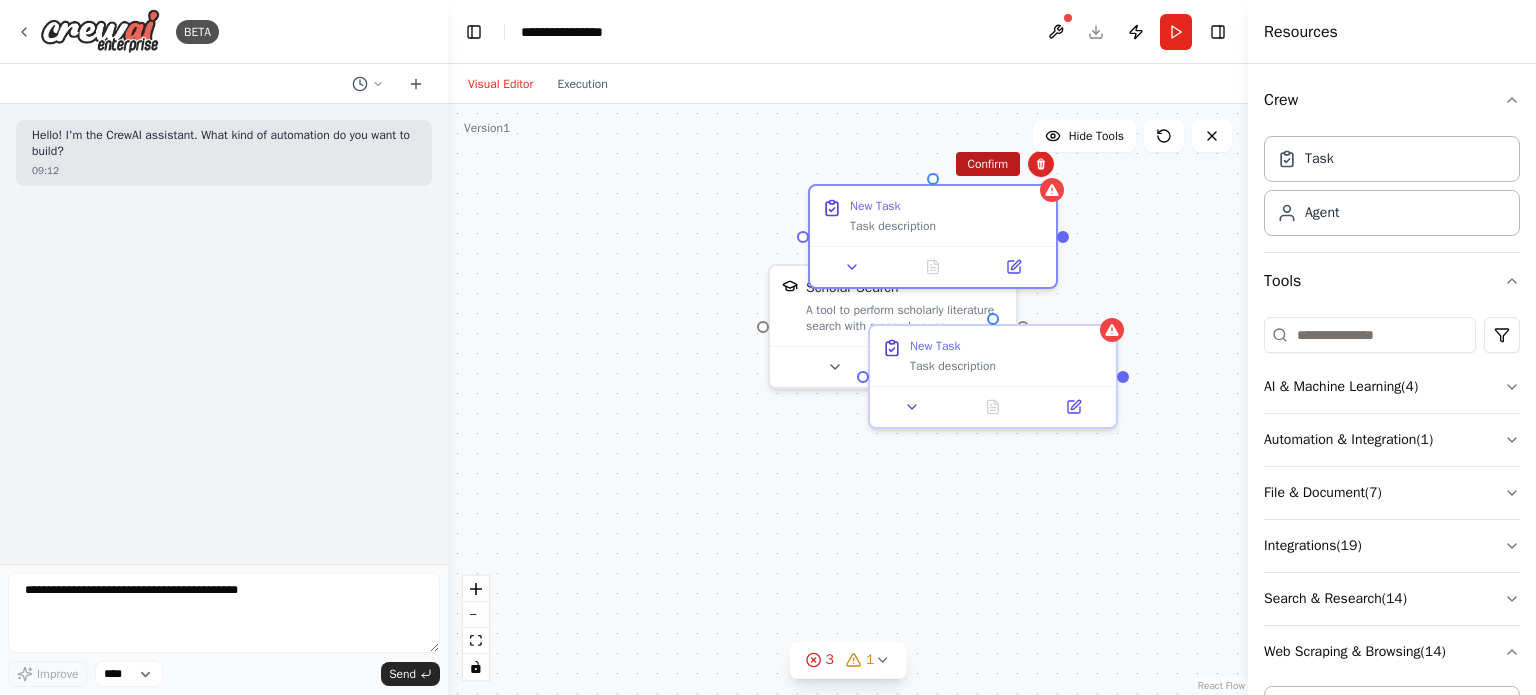 click on "Confirm" at bounding box center [988, 164] 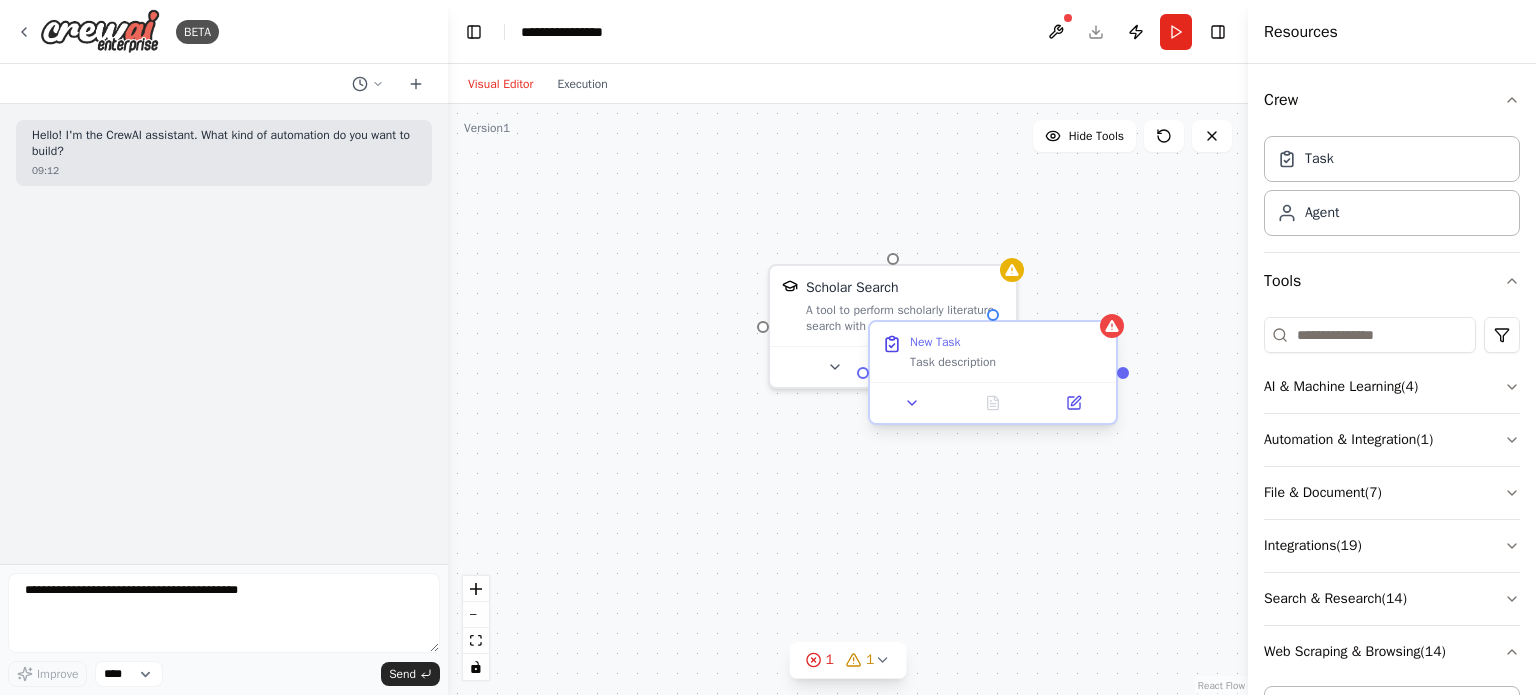 click on "New Task" at bounding box center (1007, 342) 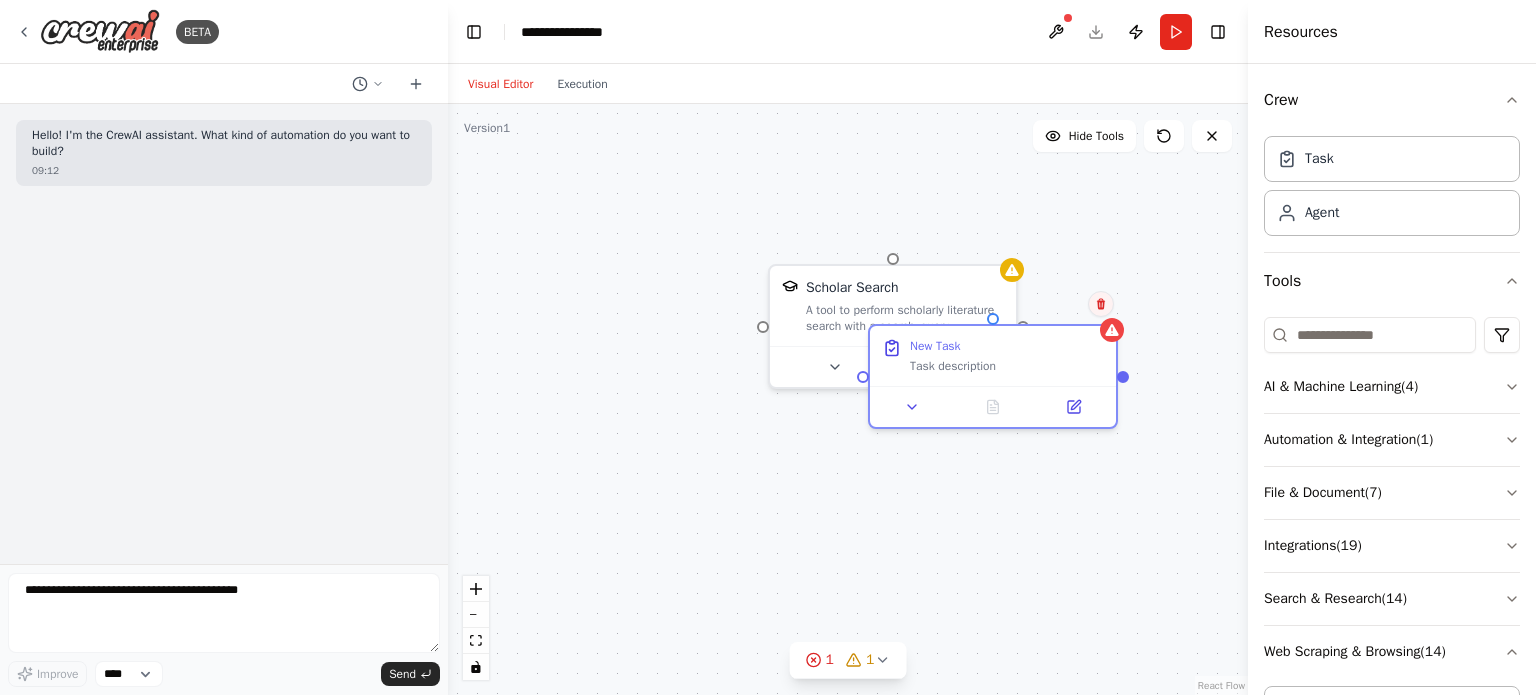 click 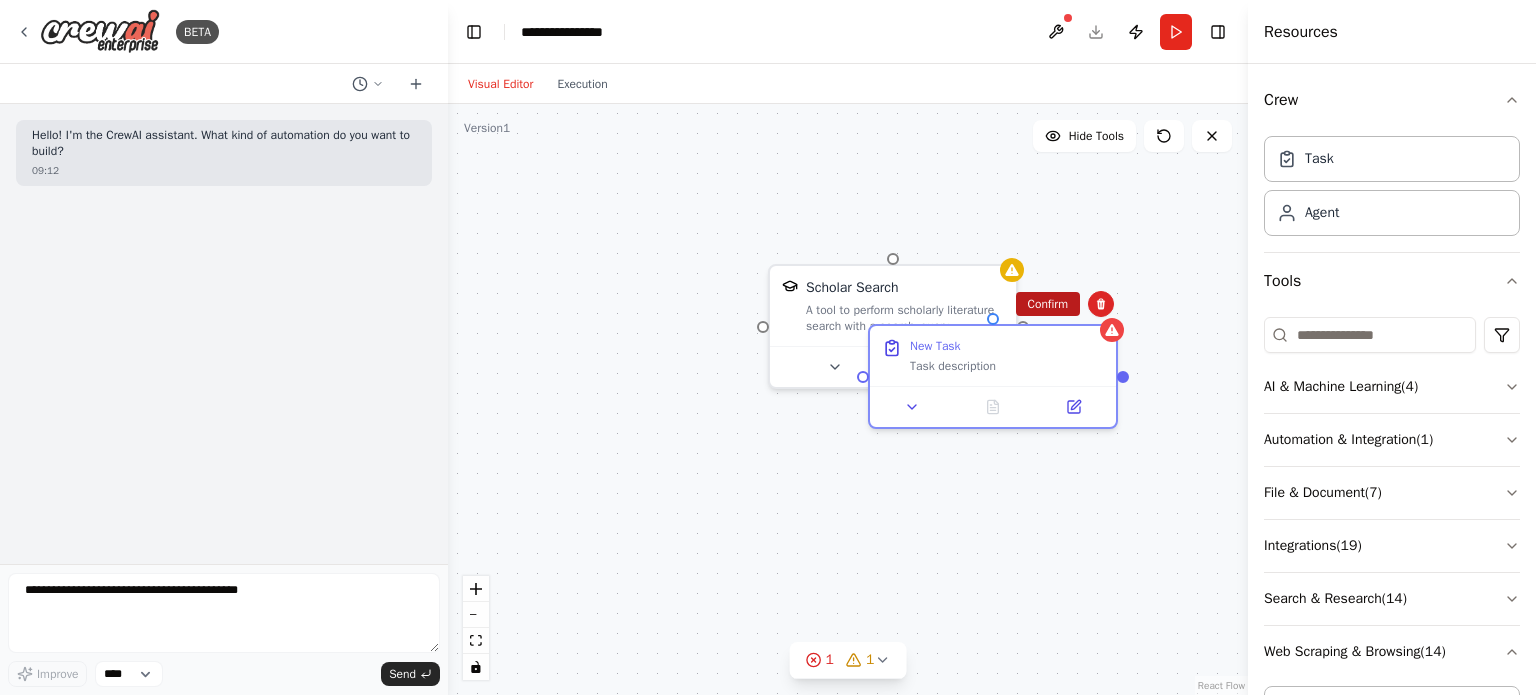 click on "Confirm" at bounding box center [1048, 304] 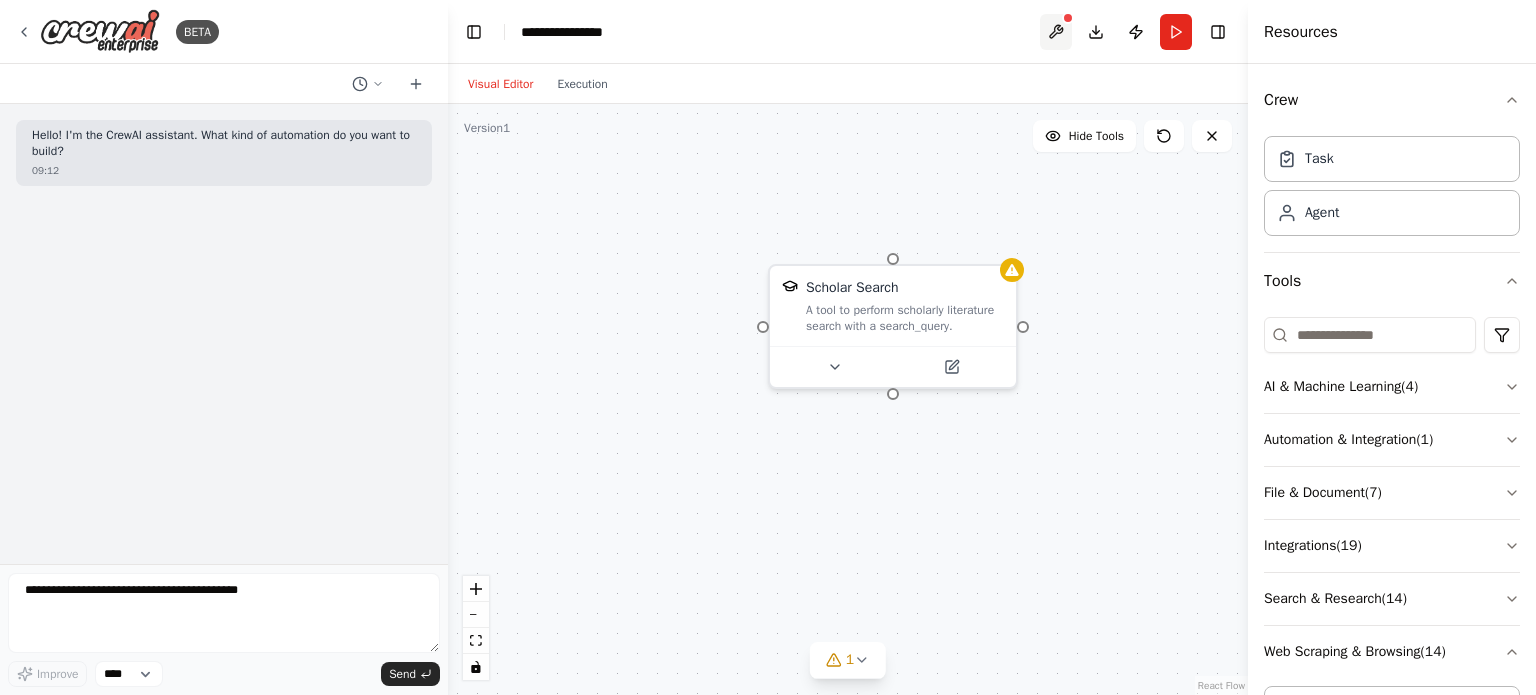 click at bounding box center [1056, 32] 